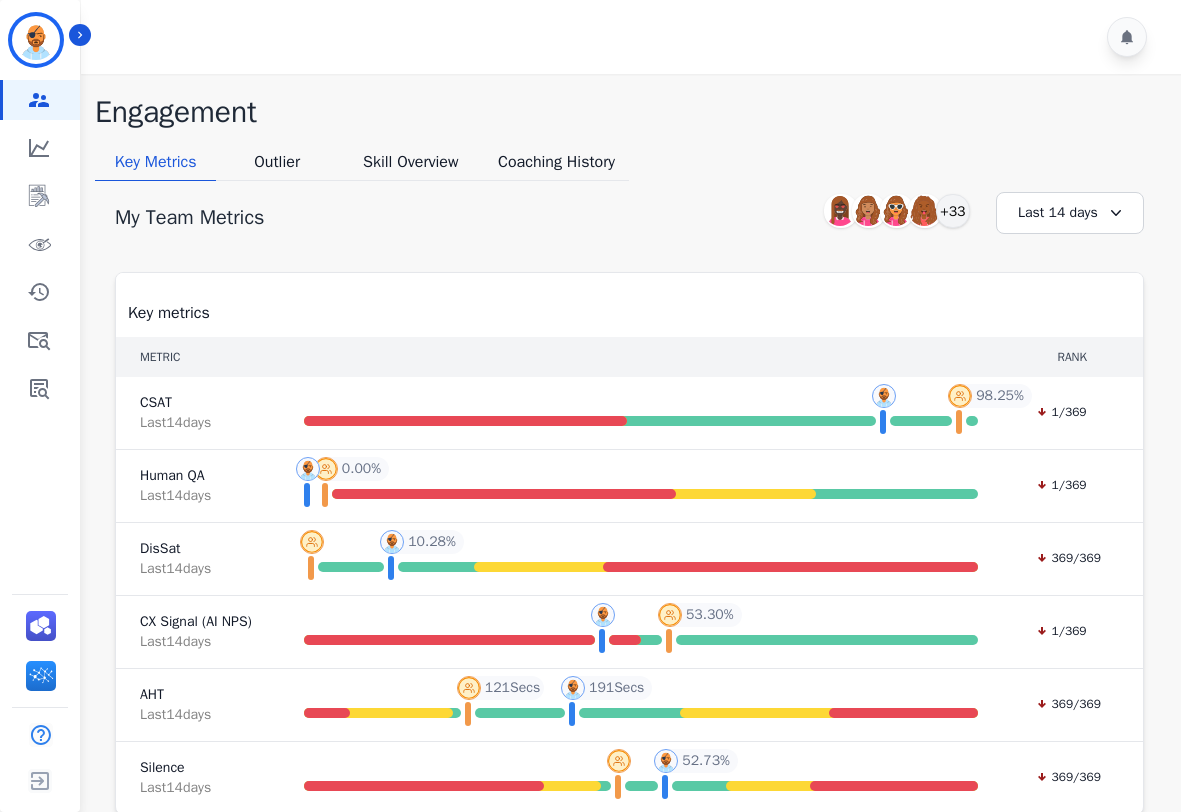 scroll, scrollTop: 0, scrollLeft: 0, axis: both 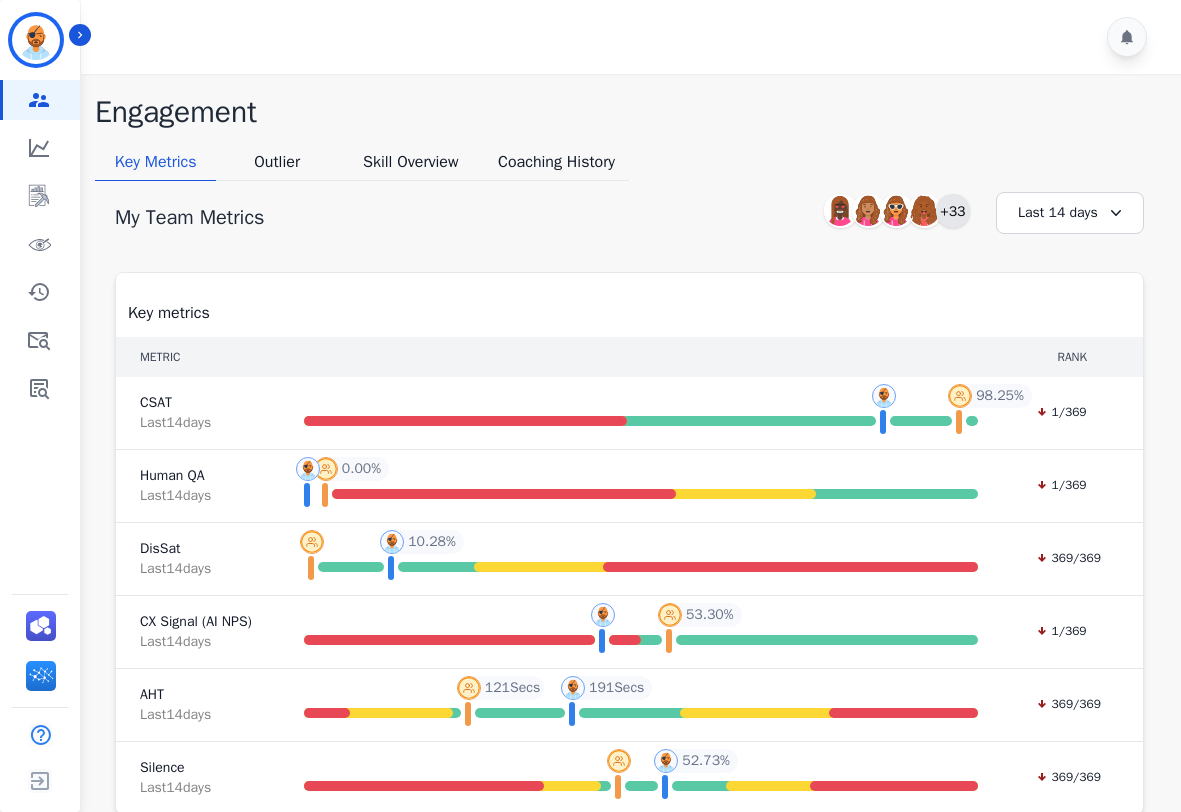 click on "+33" at bounding box center [953, 211] 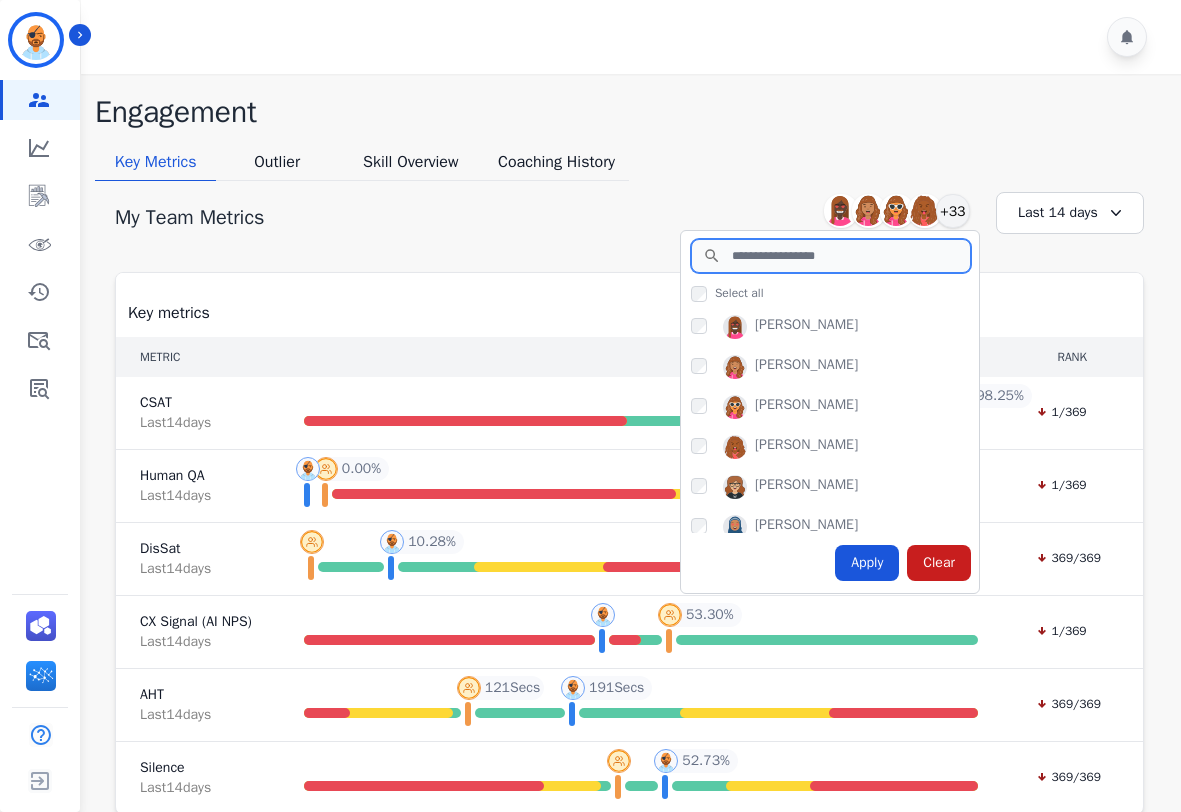 click at bounding box center [831, 256] 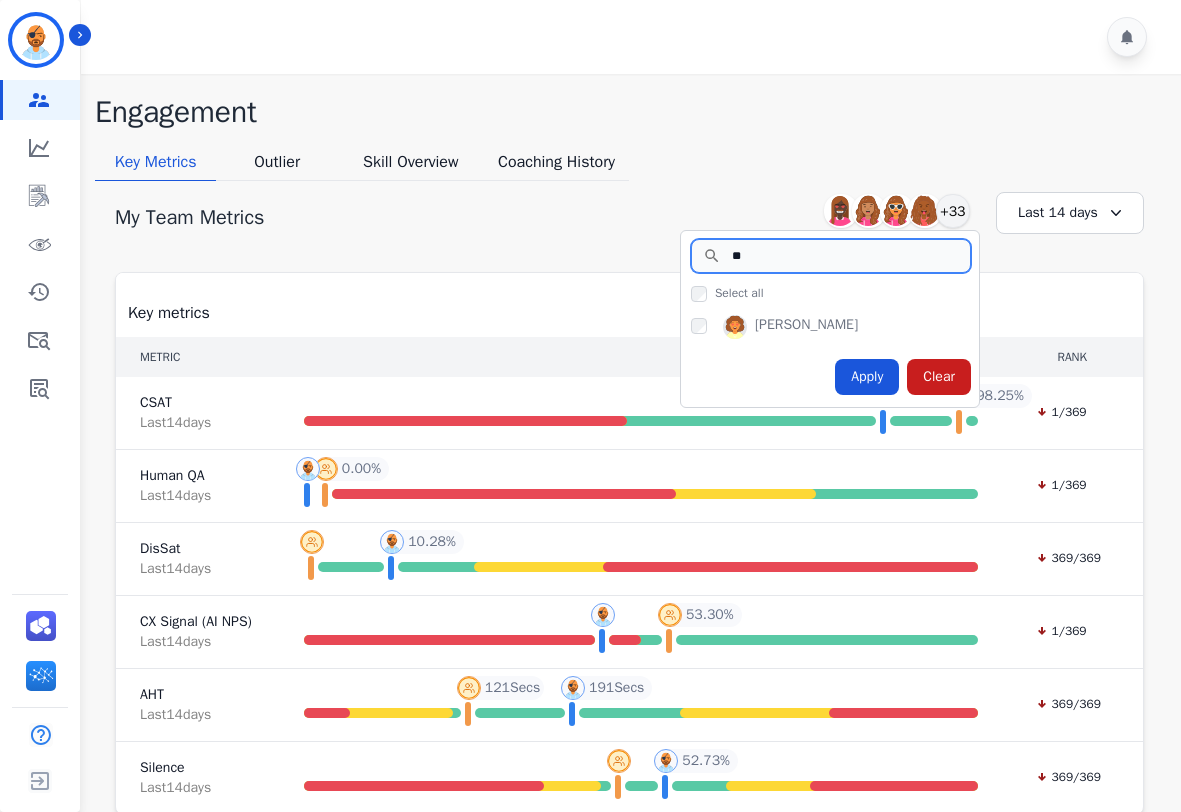 type on "**" 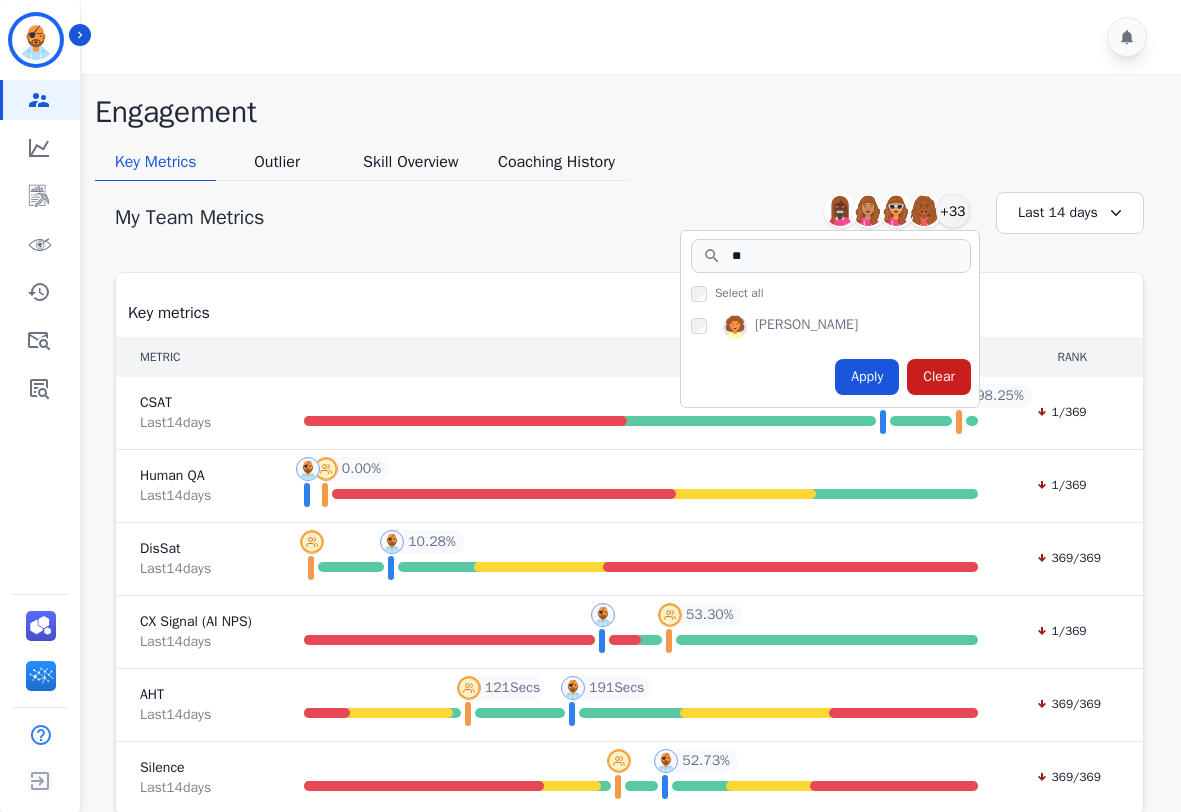 click on "[PERSON_NAME]" at bounding box center (835, 331) 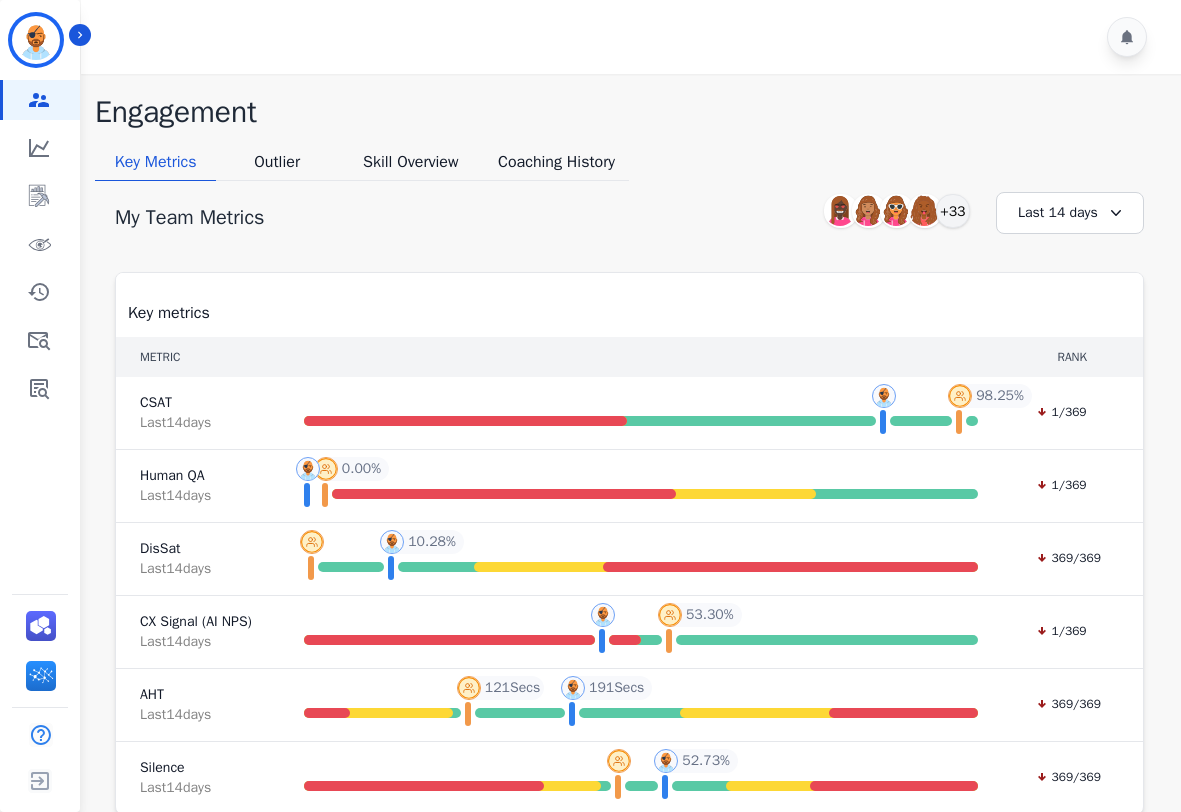 click 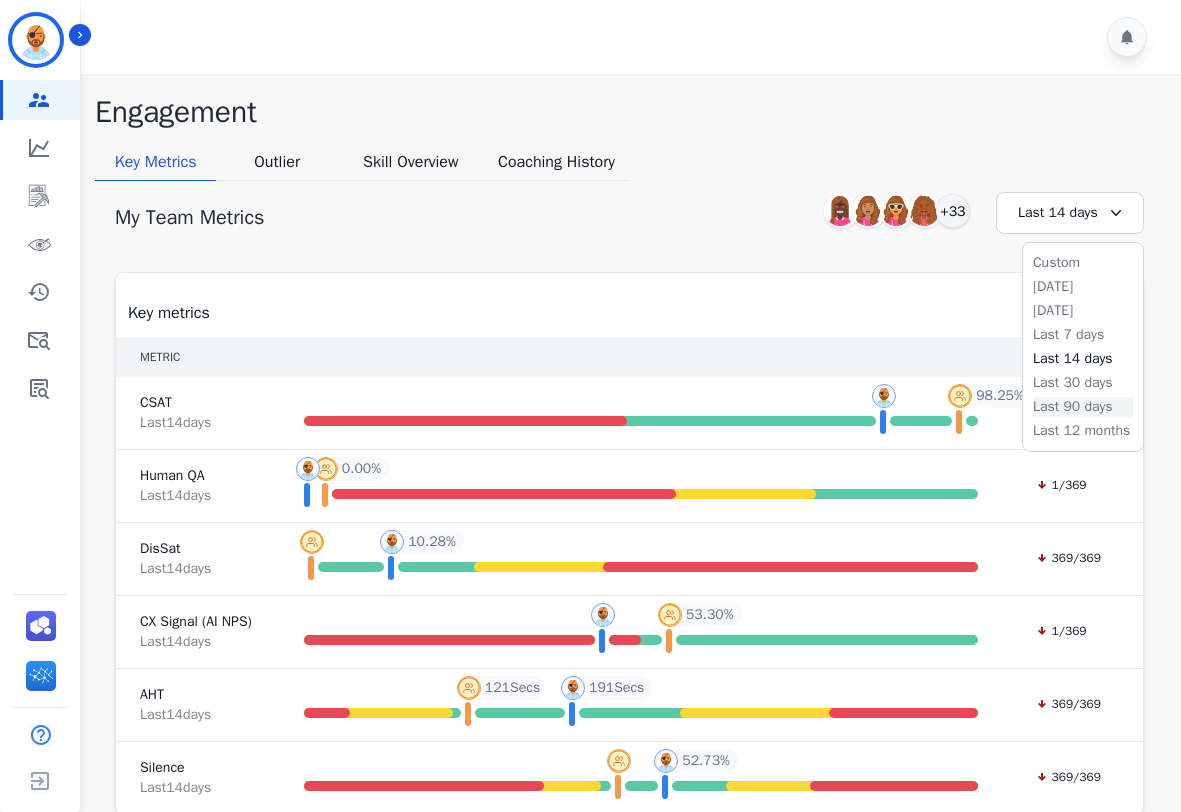 click on "Last 90 days" at bounding box center [1083, 407] 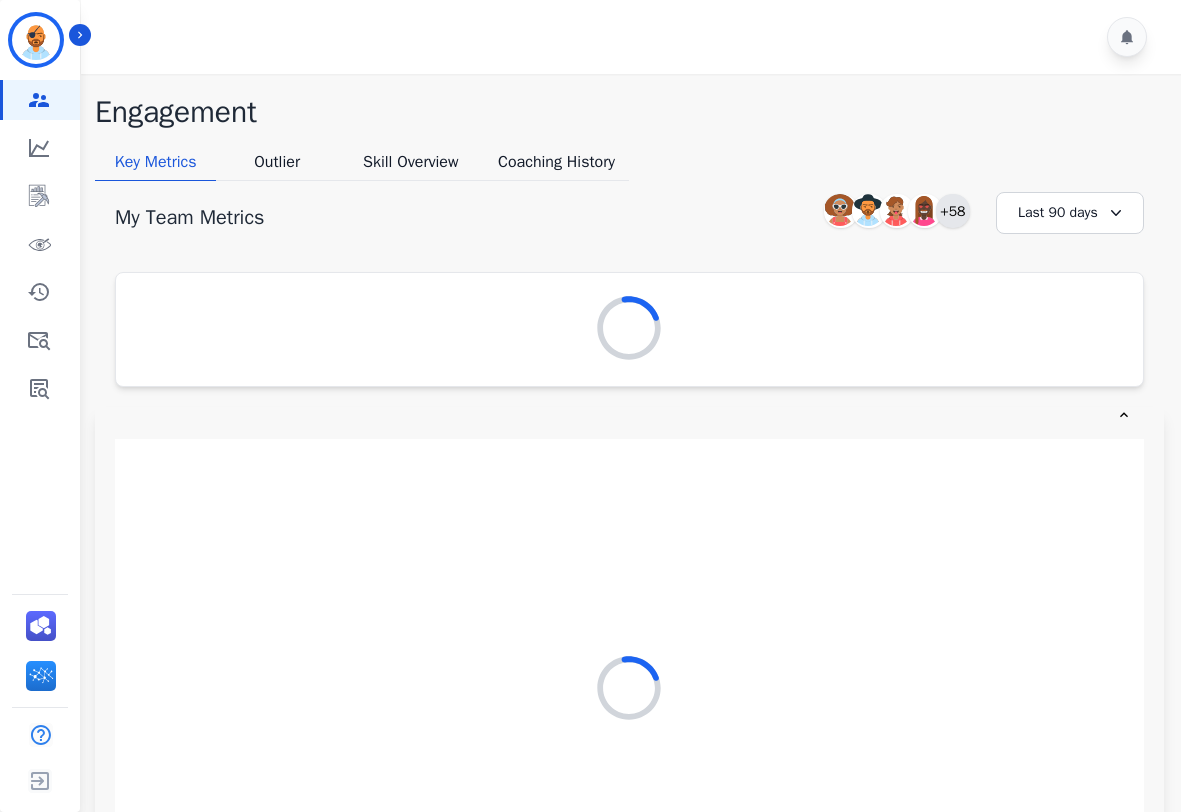 click on "+58" at bounding box center (953, 211) 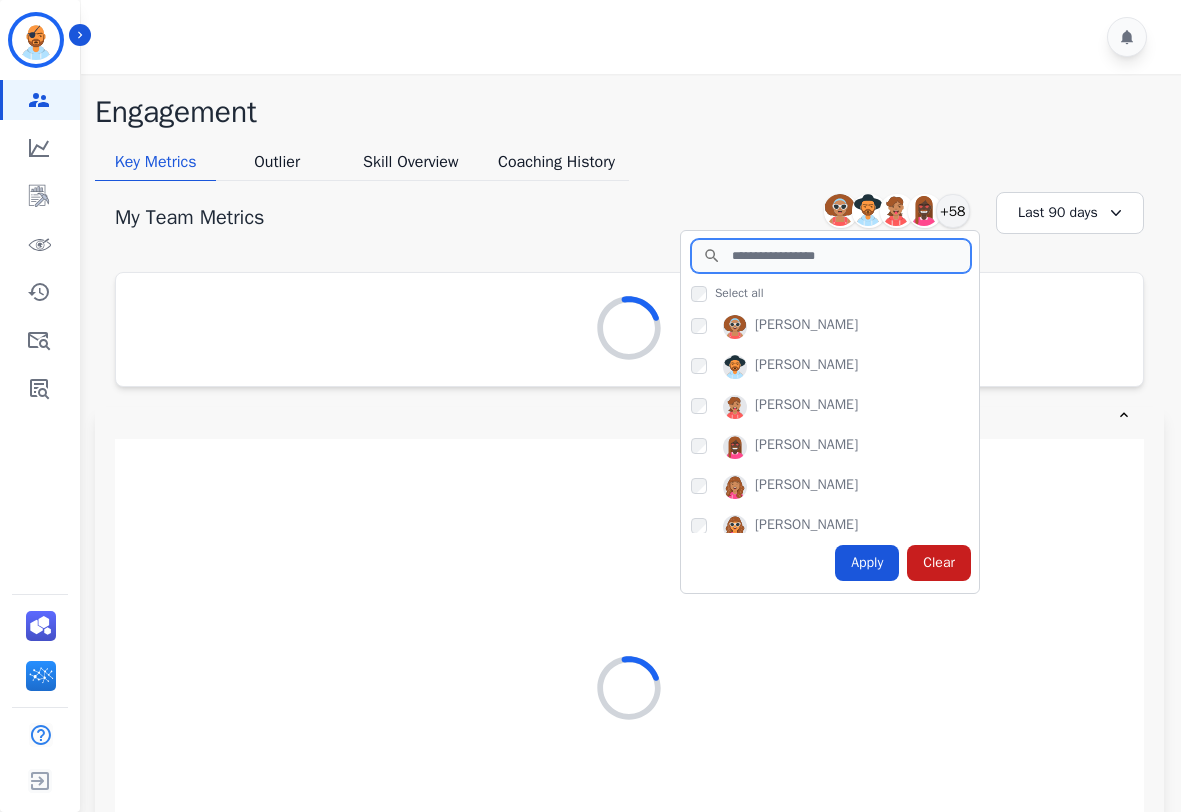click at bounding box center [831, 256] 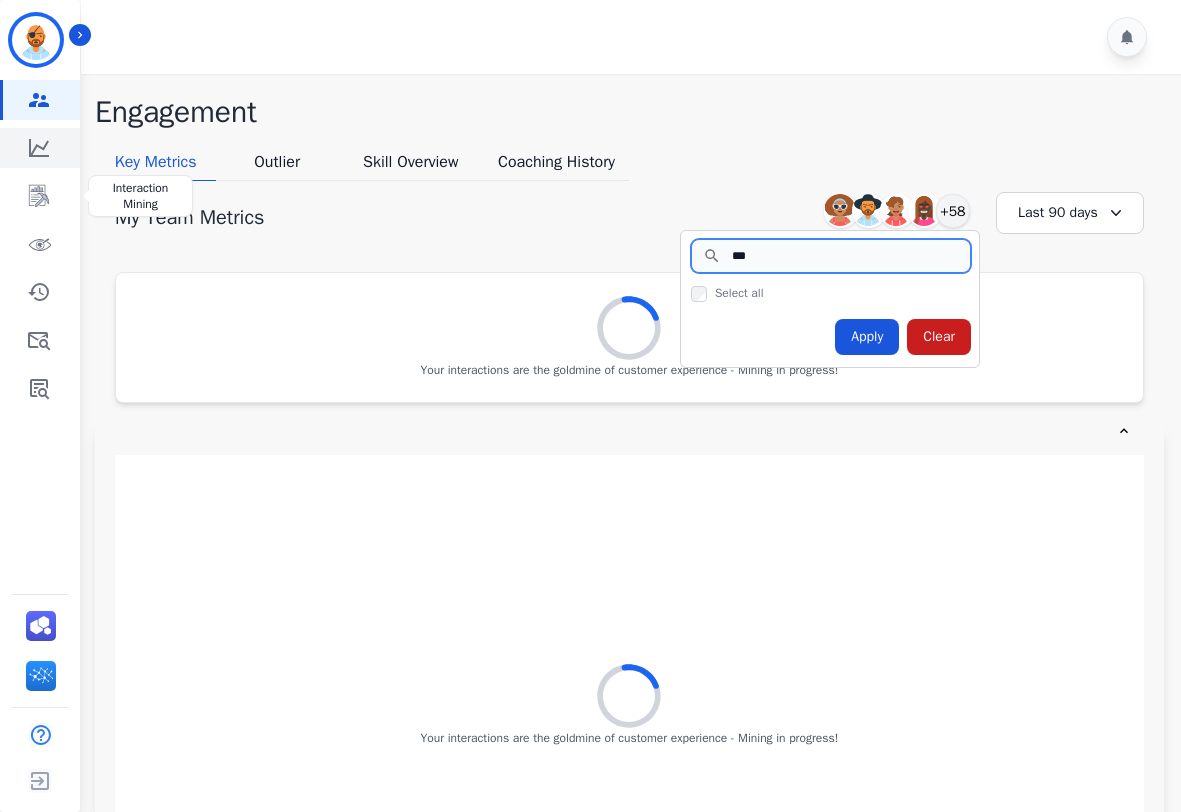 type on "***" 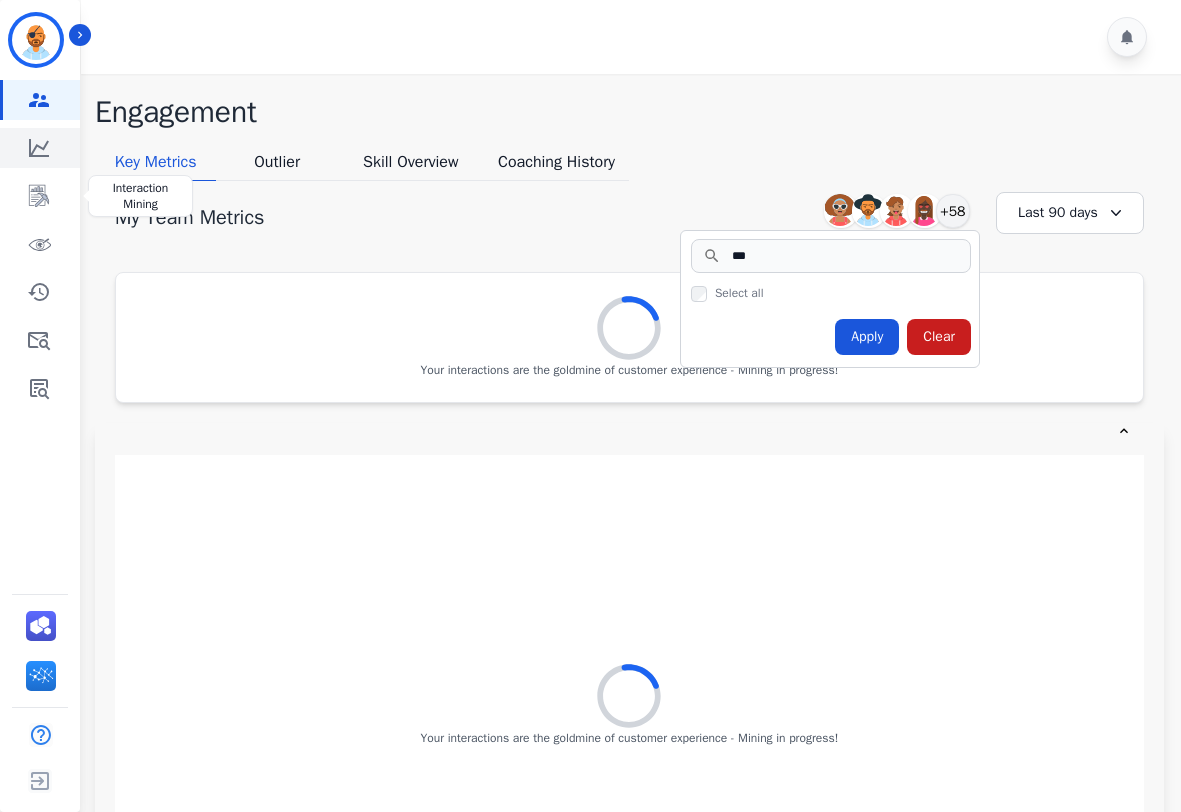 click at bounding box center [41, 148] 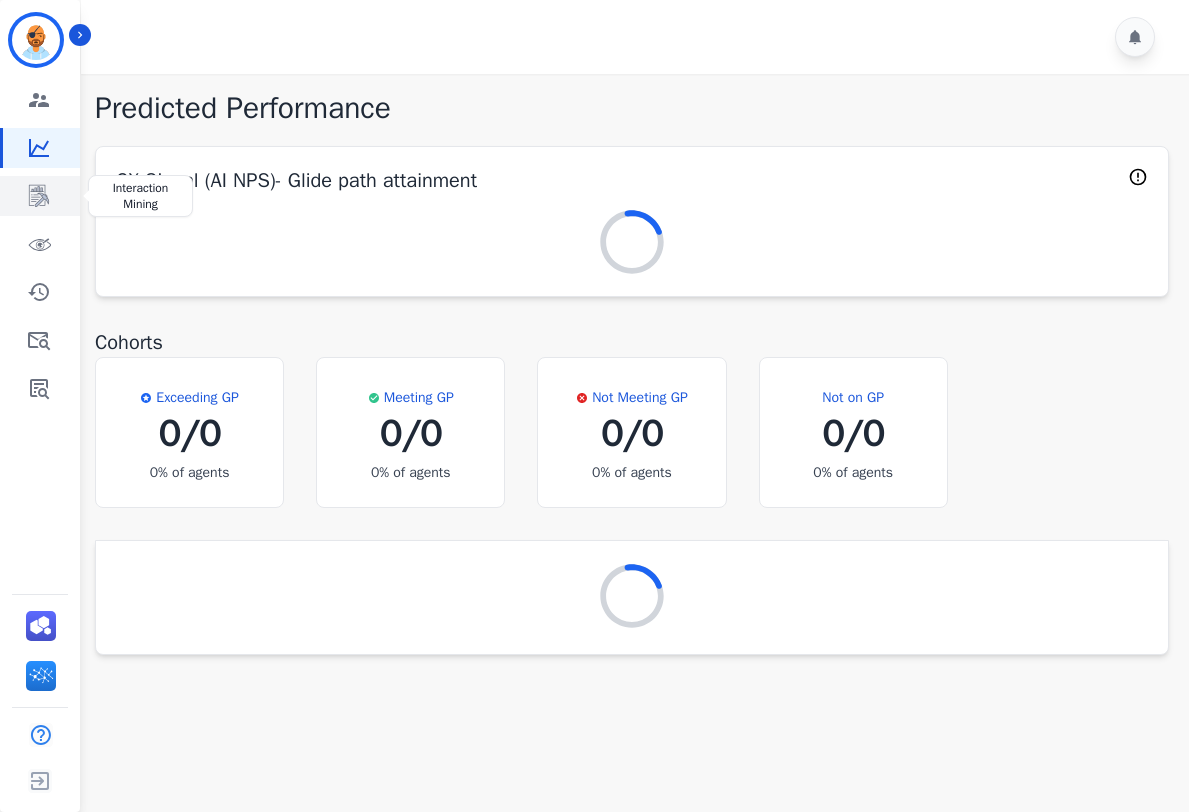 click 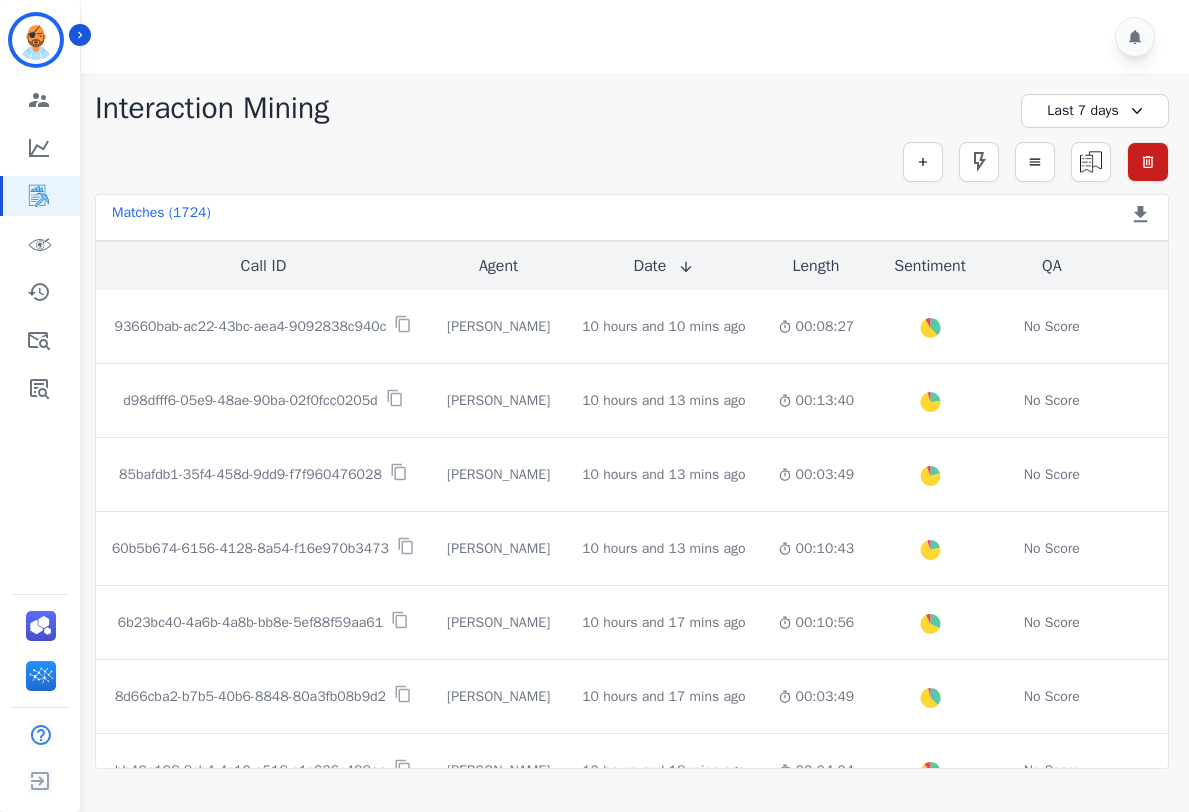 click on "Last 7 days" at bounding box center (1095, 111) 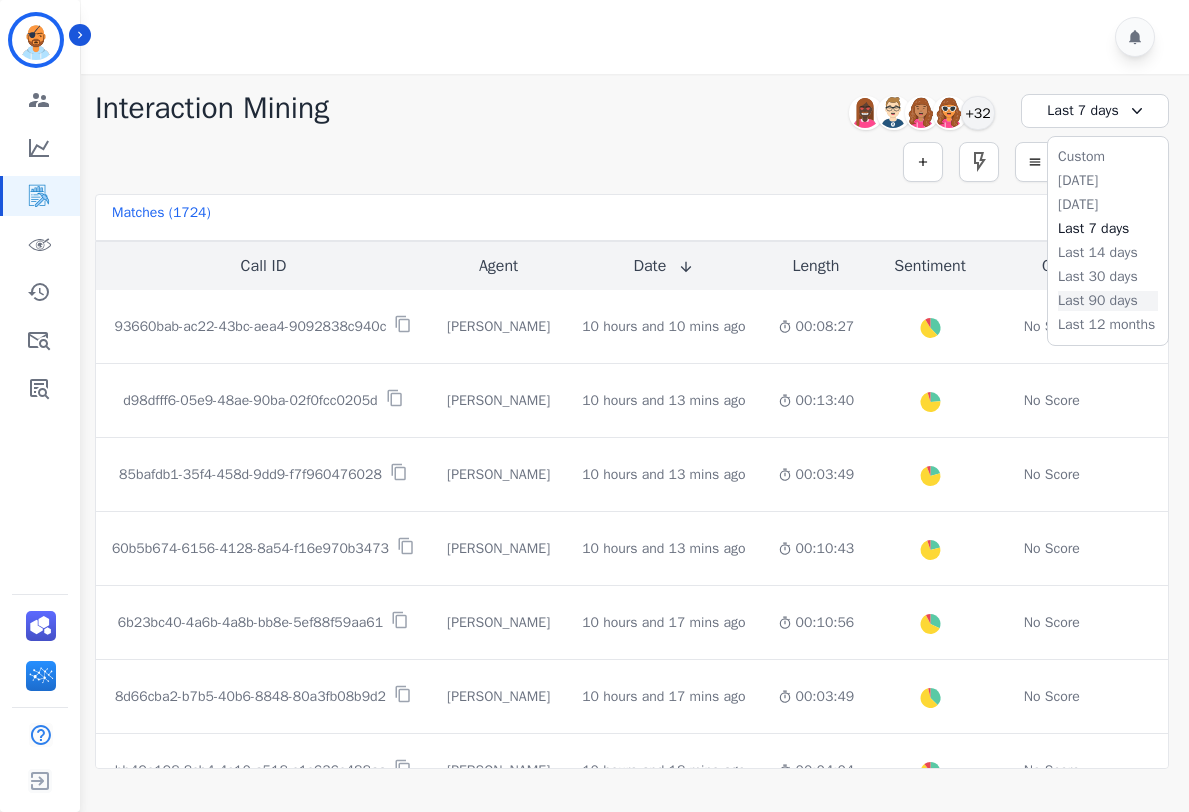 click on "Last 90 days" at bounding box center [1108, 301] 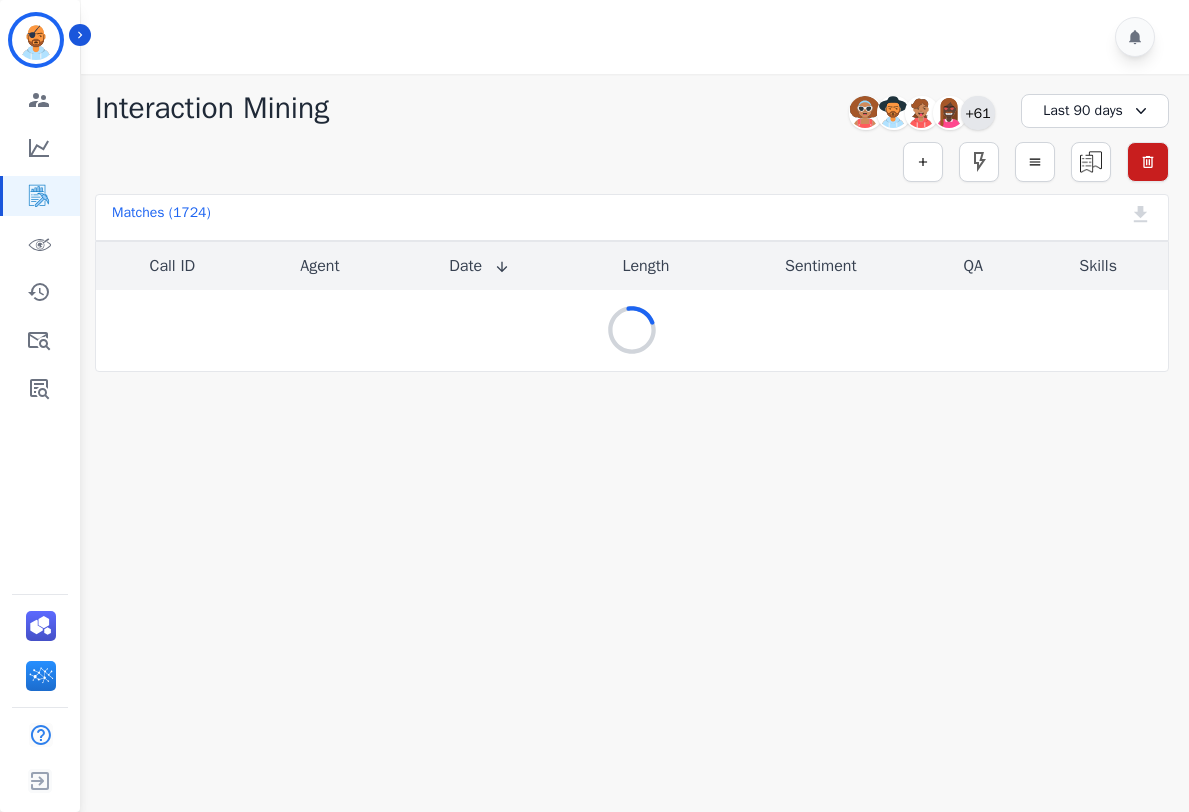 click on "+61" at bounding box center (978, 113) 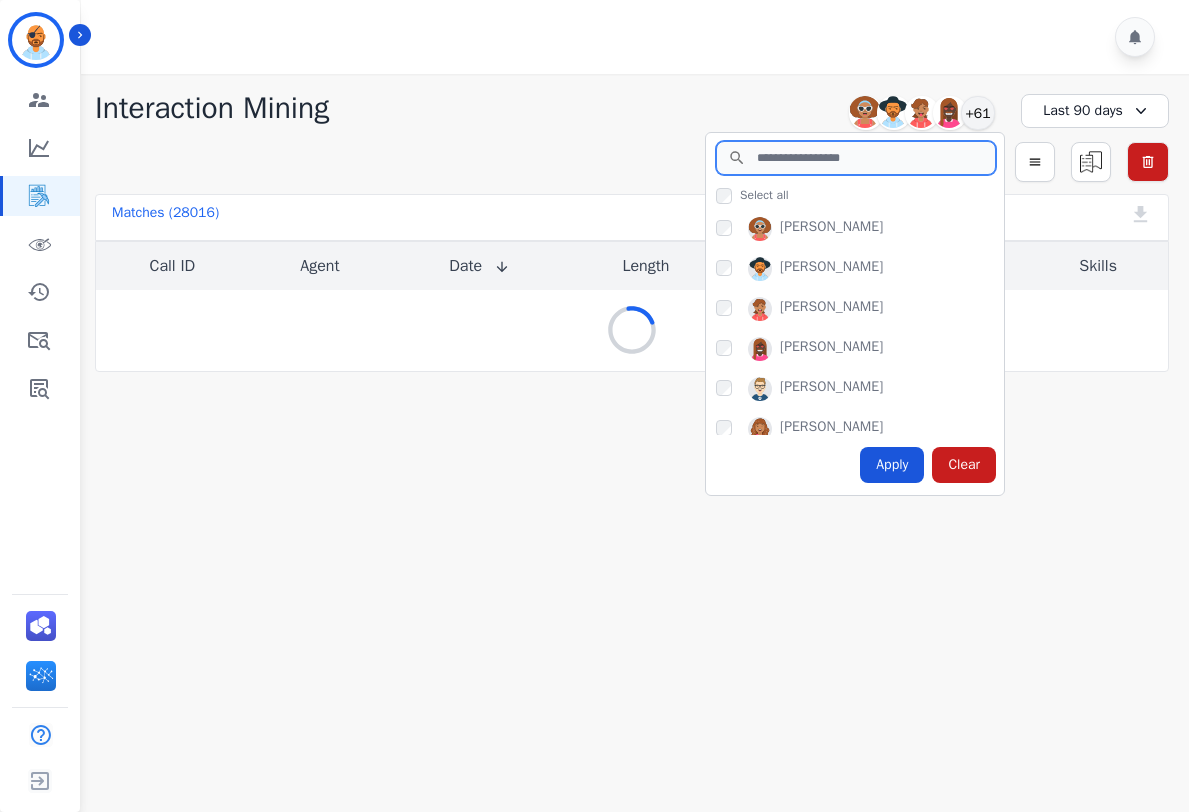 click at bounding box center (856, 158) 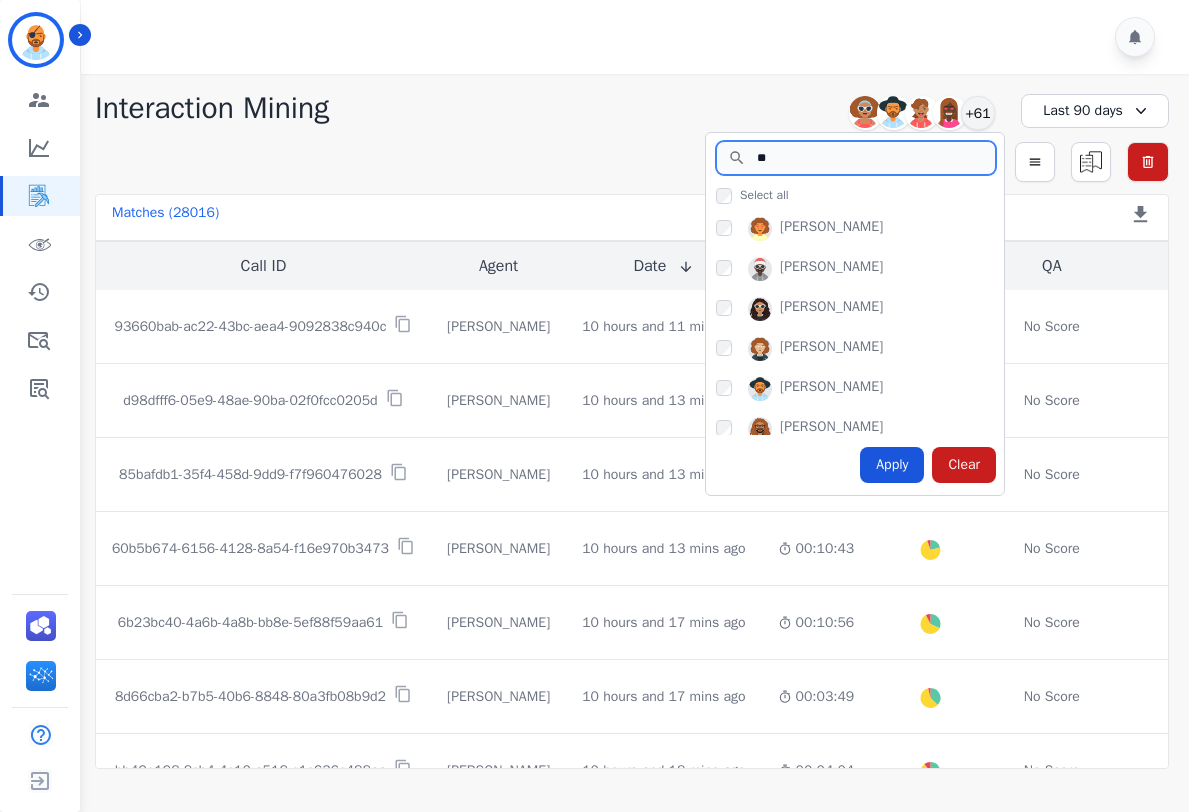 type on "*" 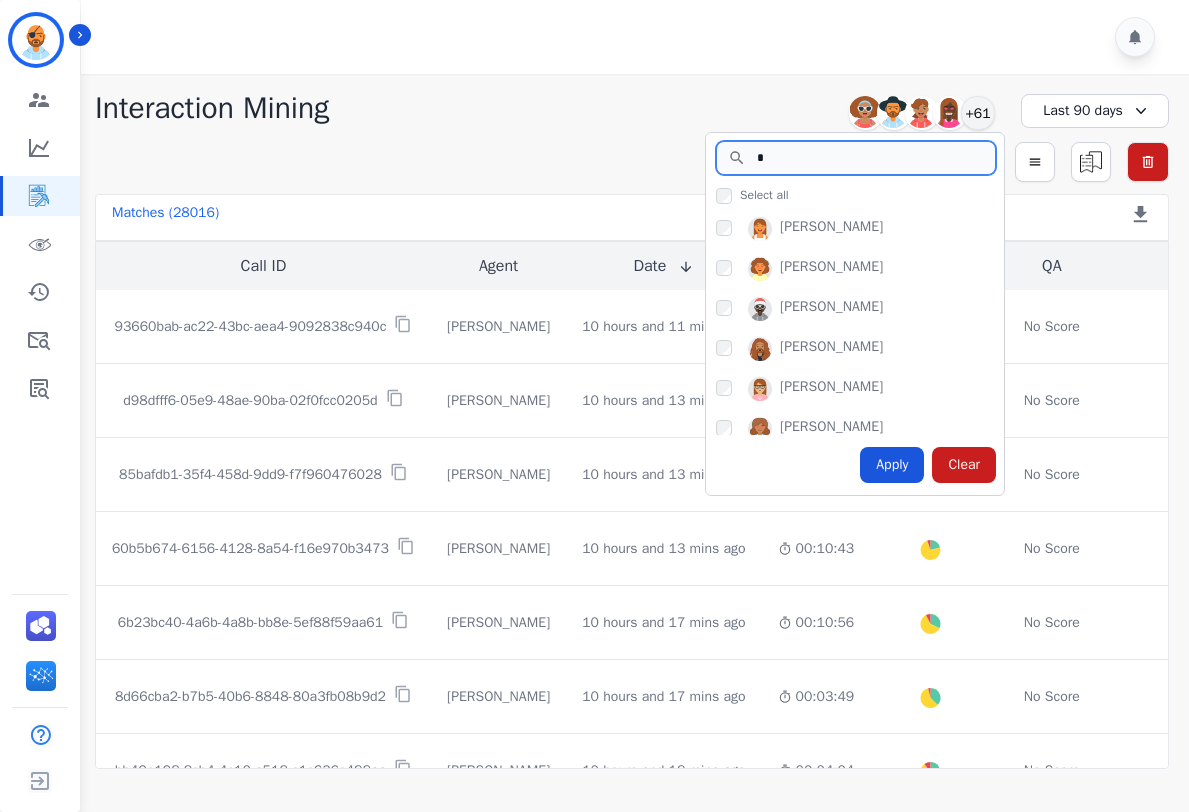 type 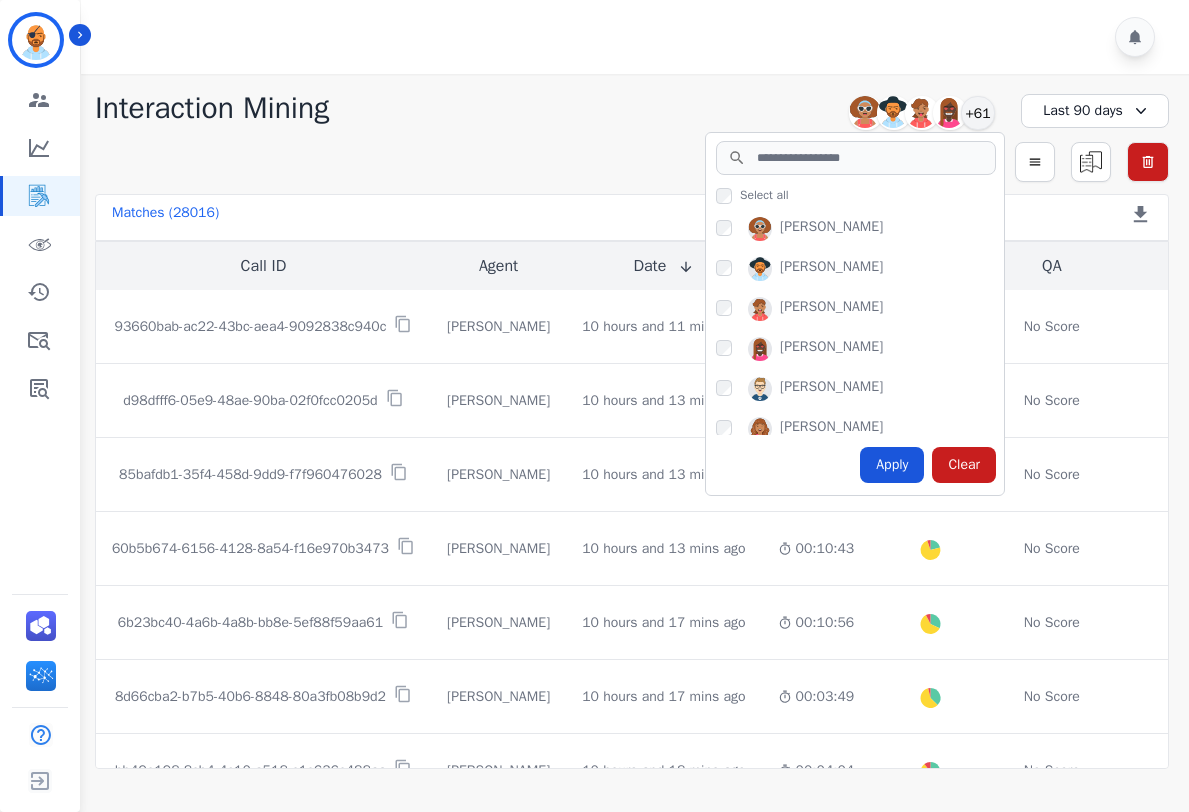 click at bounding box center [638, 37] 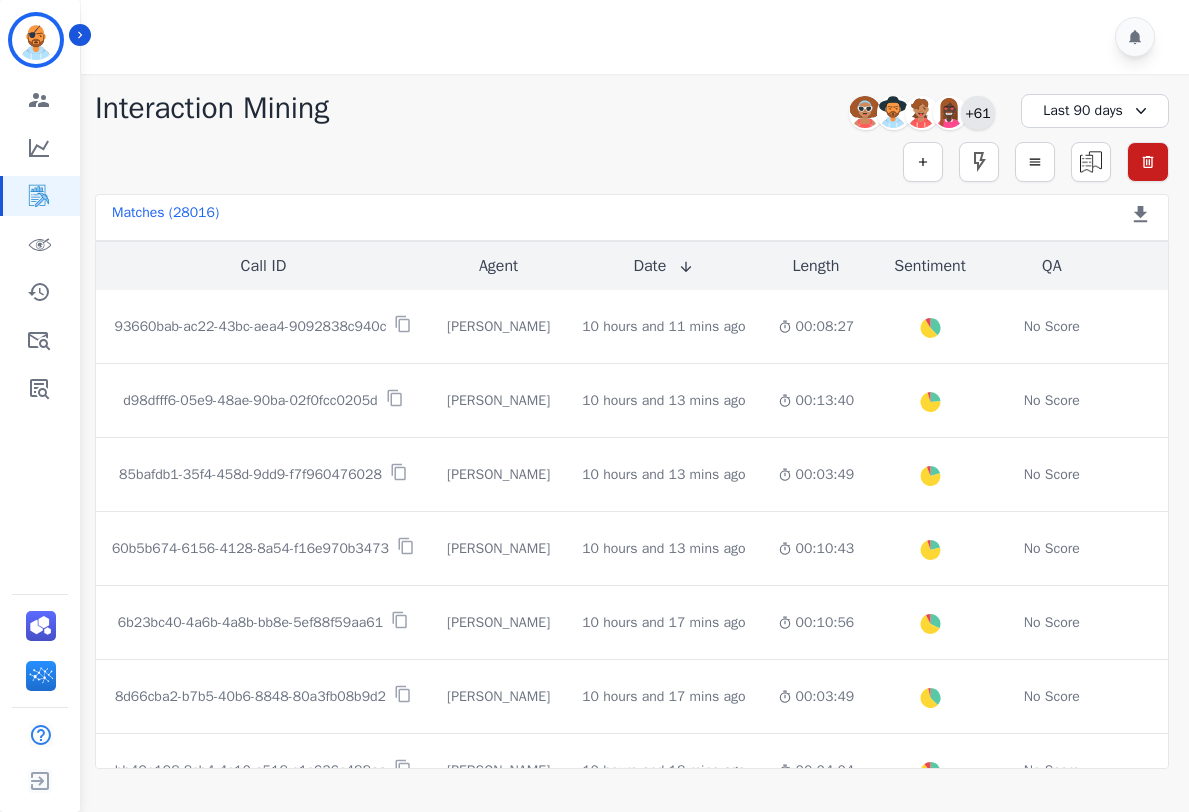 click on "+61" at bounding box center [978, 113] 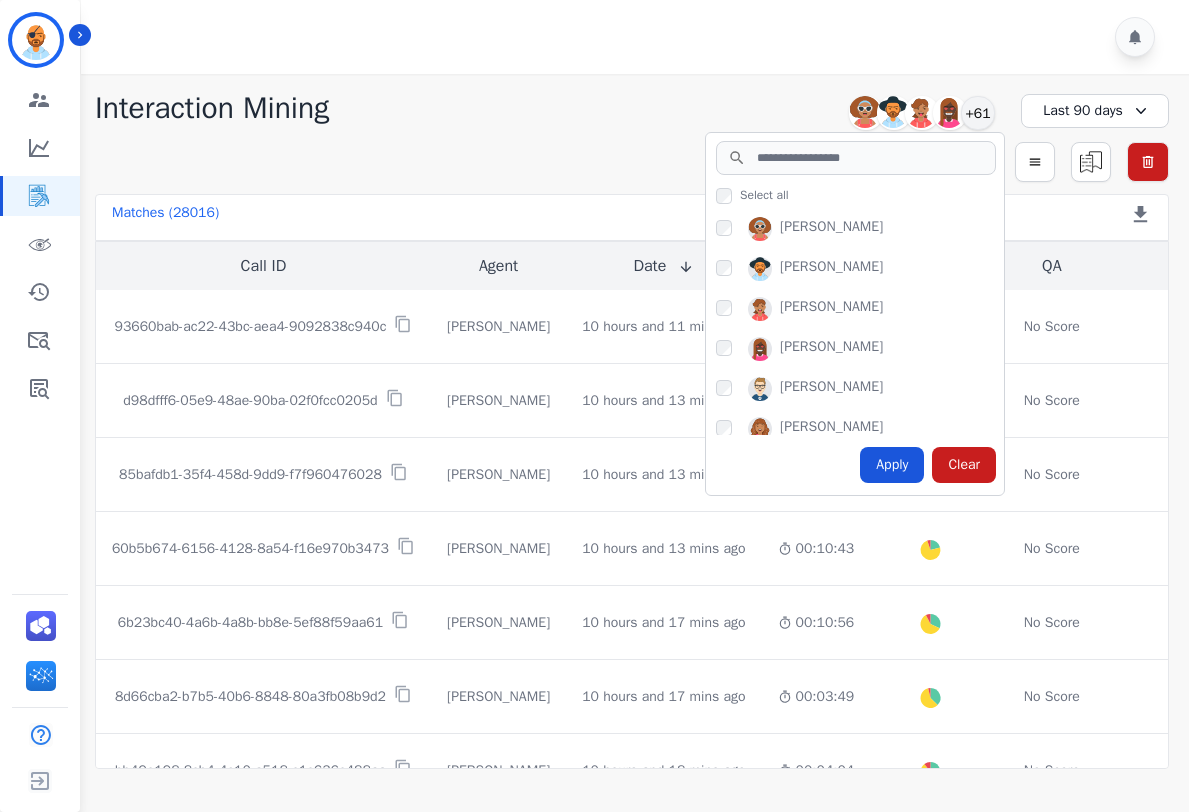 click on "Interaction Mining         Alexia Carter         Alexis _Martinez         Aliciya Taylor         Annalyah Ingram       +61           Select all         Alexia Carter       Alexis _Martinez       Aliciya Taylor       Annalyah Ingram       Bonnie Lettimore       Bree Montez       Brigitte Ritter       Britney White       Catalina Barnes       Chase Buhrkuhl       Chiffani Nicholson       Daija Minter       Deidra Radford       Delvonte Grant       Dominique Collins       Edith Evans       Ellissia McMillan       Eric Henley       Ginger Quick       Glennyah Madison       Haley Thompson       Ingrid Moore       Ira Mcallister       Jada Key       Jadan Wooten       Jalisa Chisolm       Janiyah Wells       Jasmyn Torres       Jauvier Davis       Jazmine Collins       Jazmine Thomas       Jessica Linder       Julius Johnson       Katie Tjomsland       Katlin Salazar       Katrina Reed       Kimberly Petruce       Kimmy Madera       LaSinia Oda       Lasinia Oda       Latisha Williams       Mary Winston" 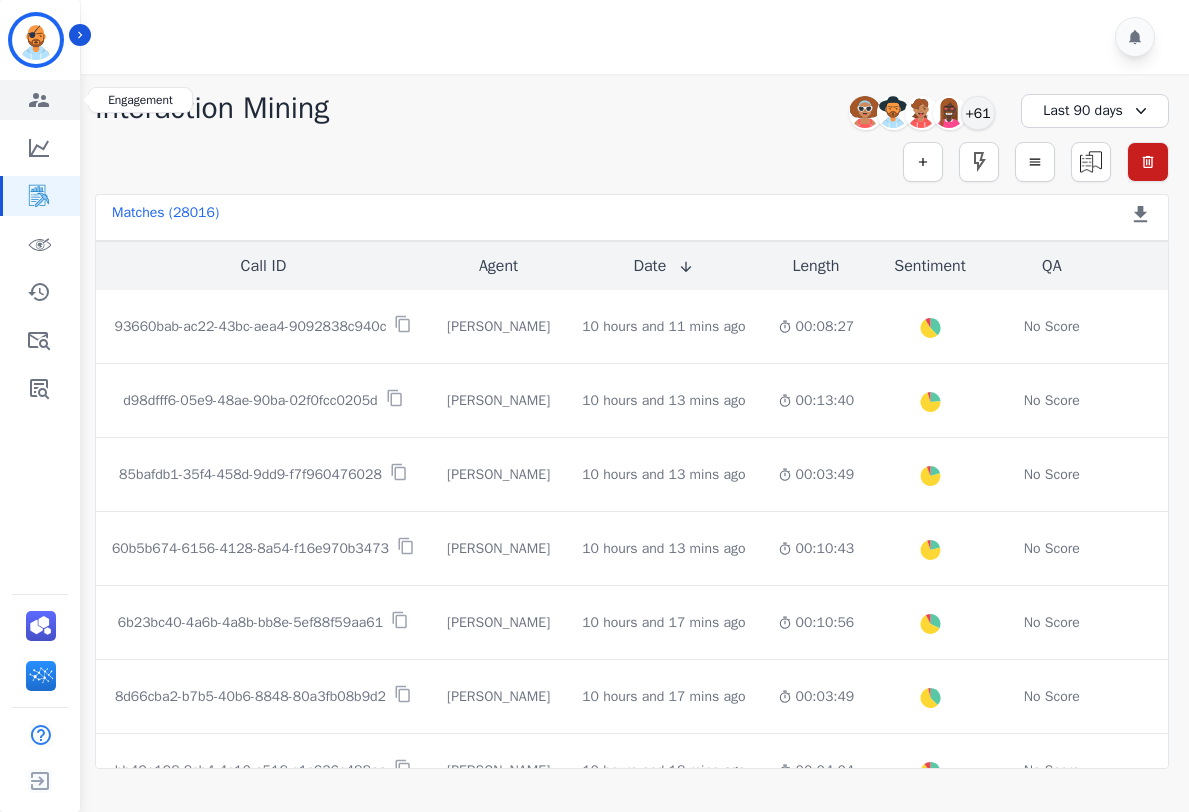 click 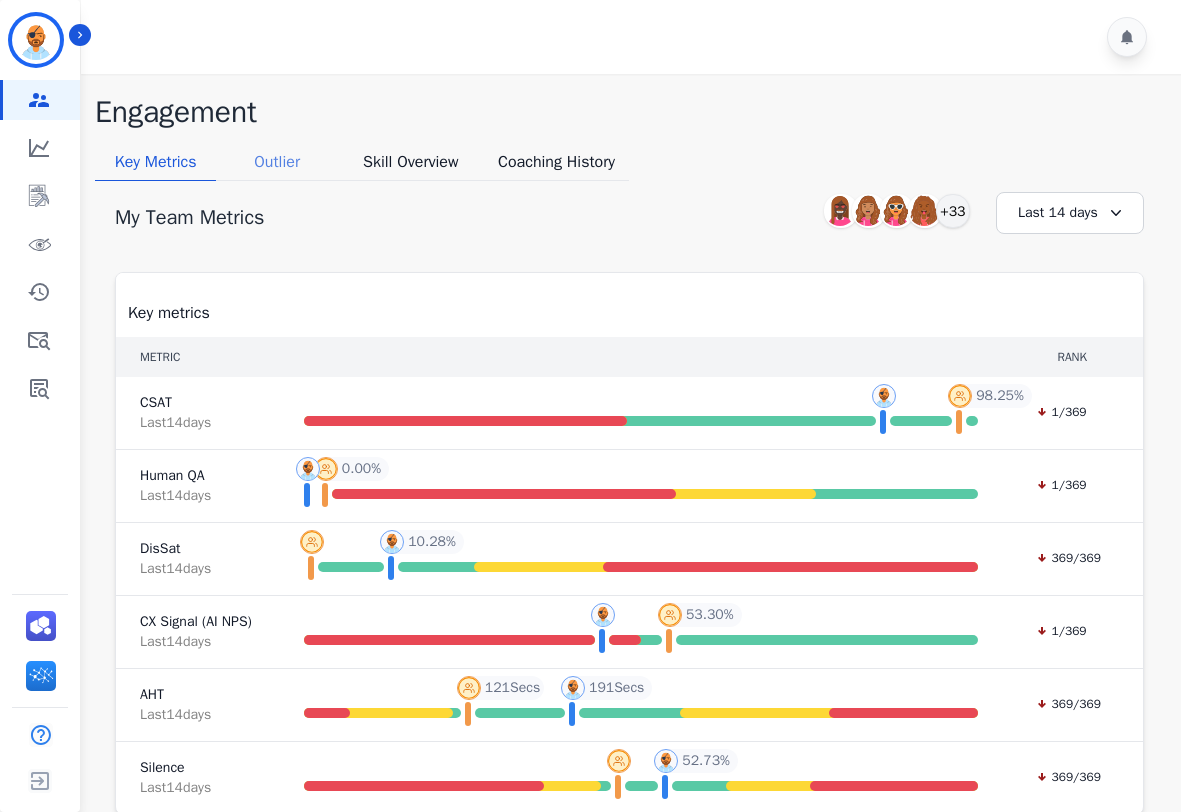 click on "Outlier" at bounding box center [276, 165] 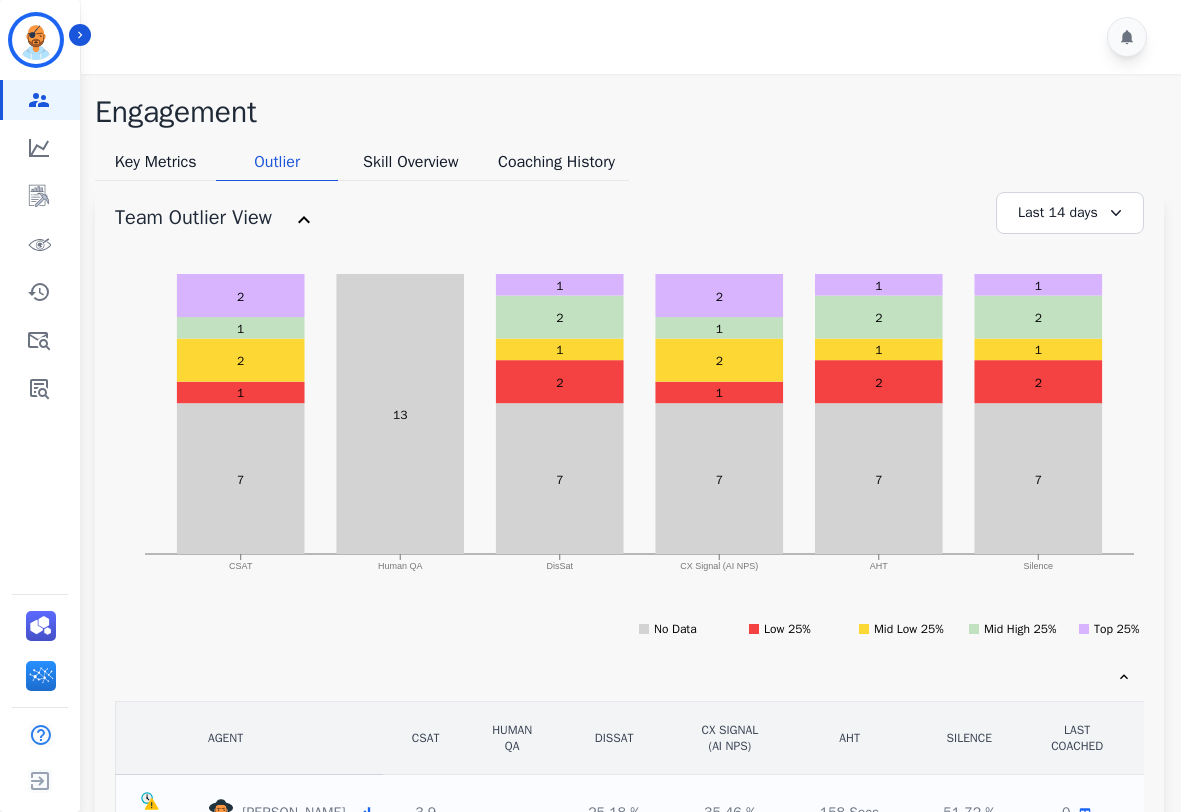 scroll, scrollTop: 268, scrollLeft: 0, axis: vertical 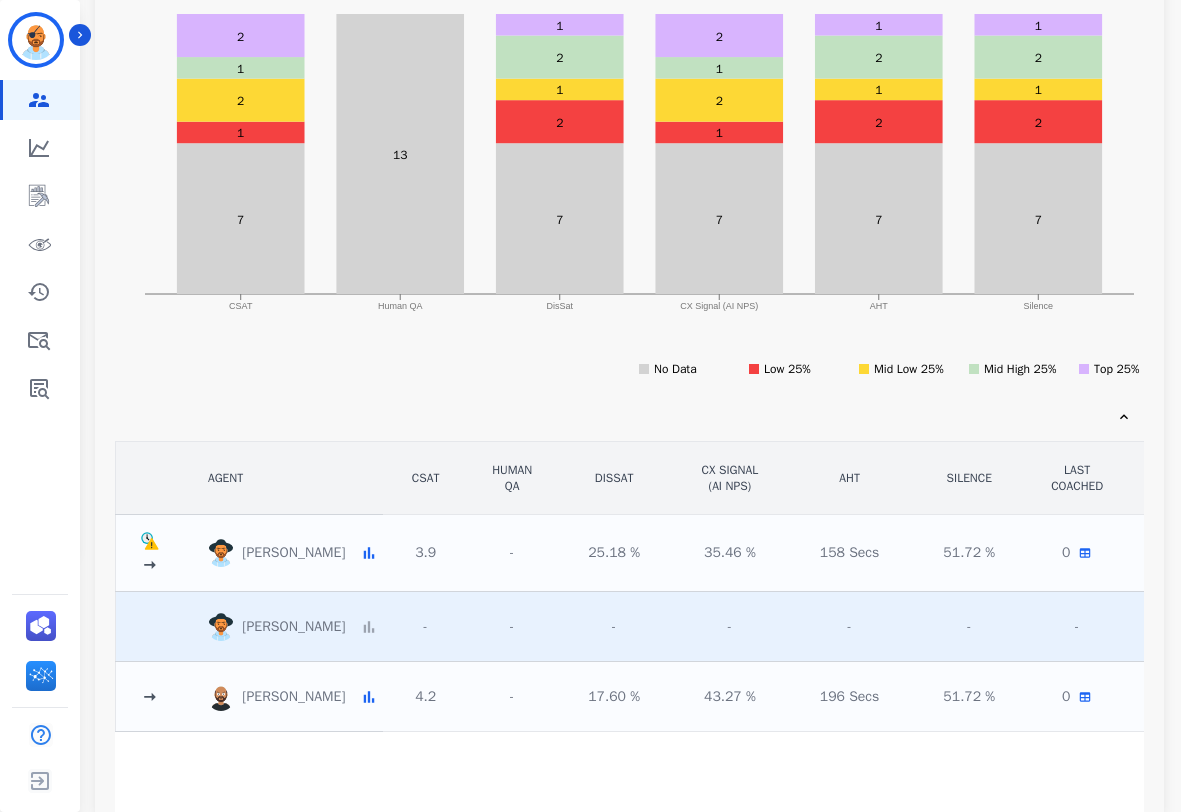 click 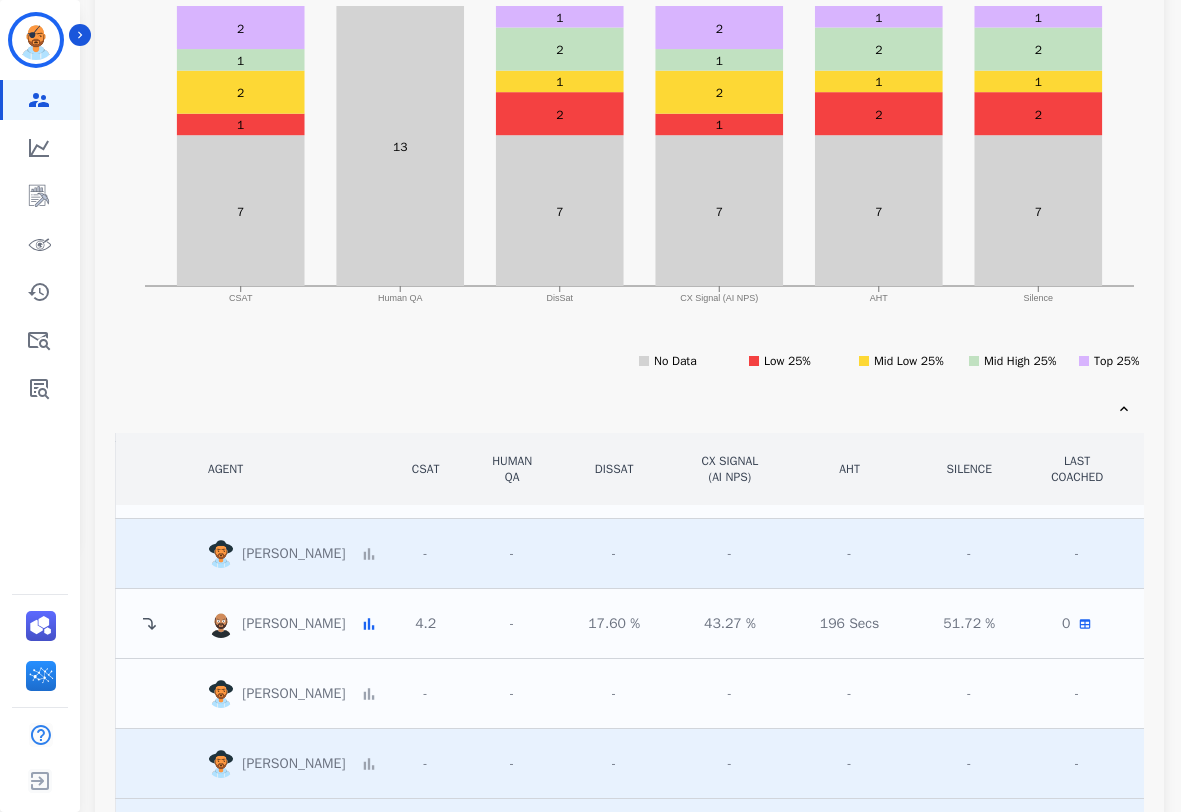scroll, scrollTop: 0, scrollLeft: 0, axis: both 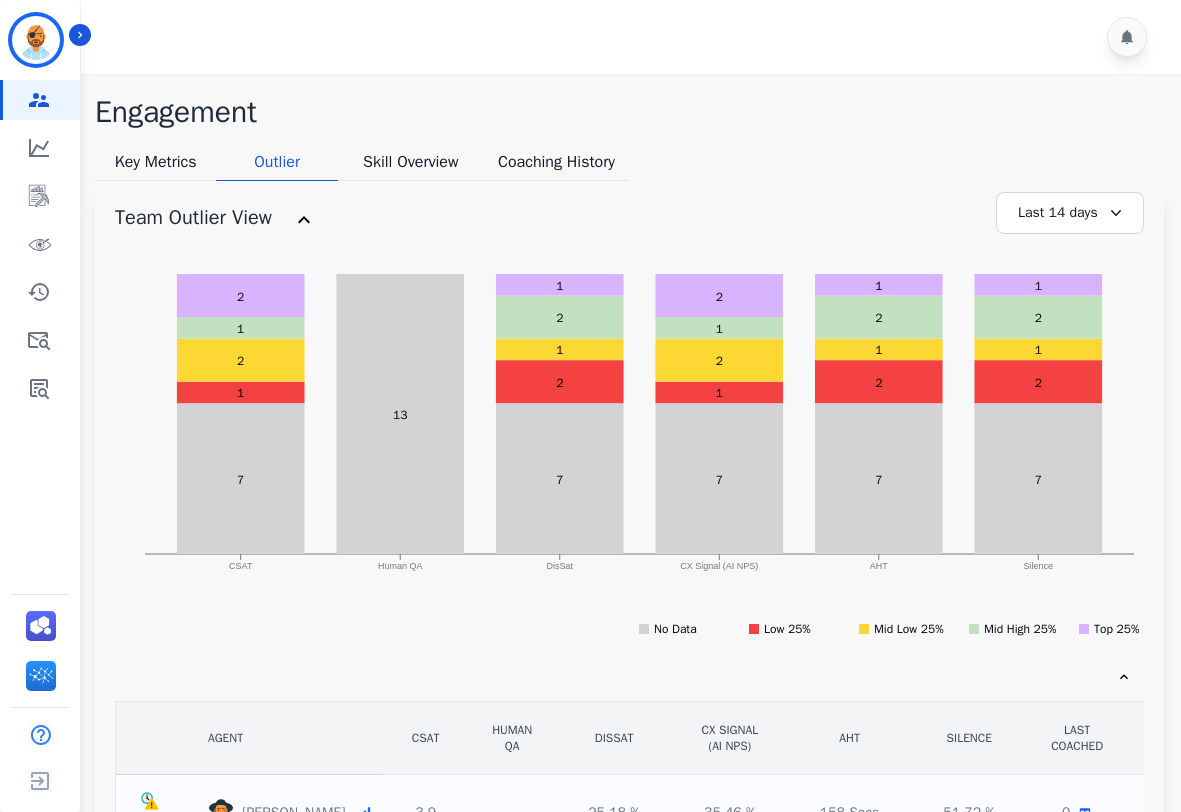 click on "Last 14 days" at bounding box center (1070, 213) 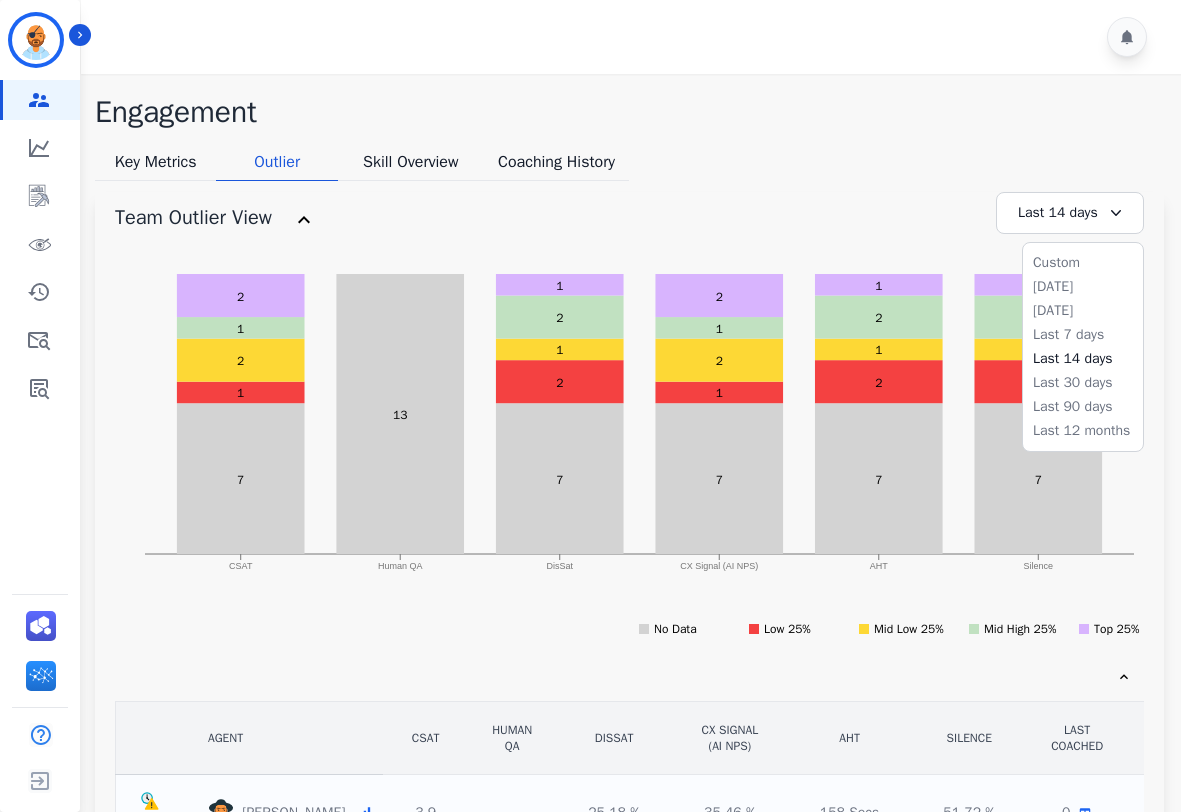click on "**********" at bounding box center [629, 784] 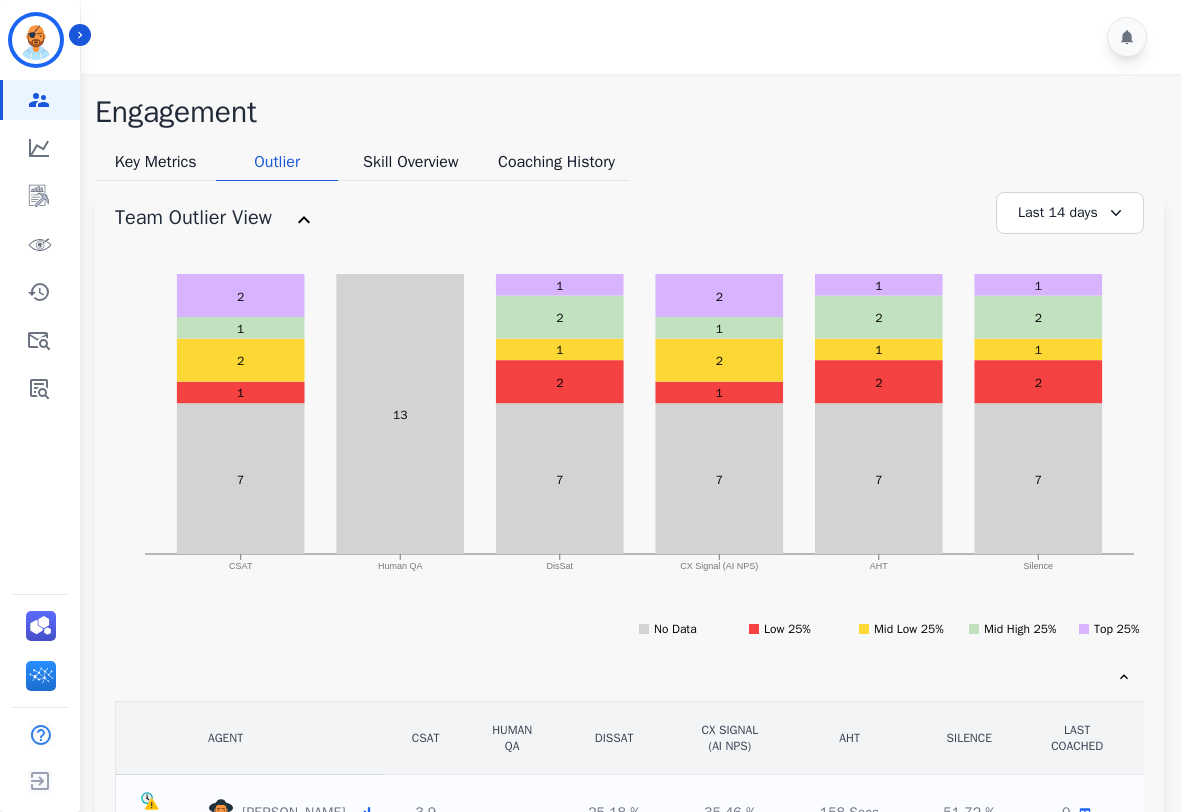 scroll, scrollTop: 208, scrollLeft: 0, axis: vertical 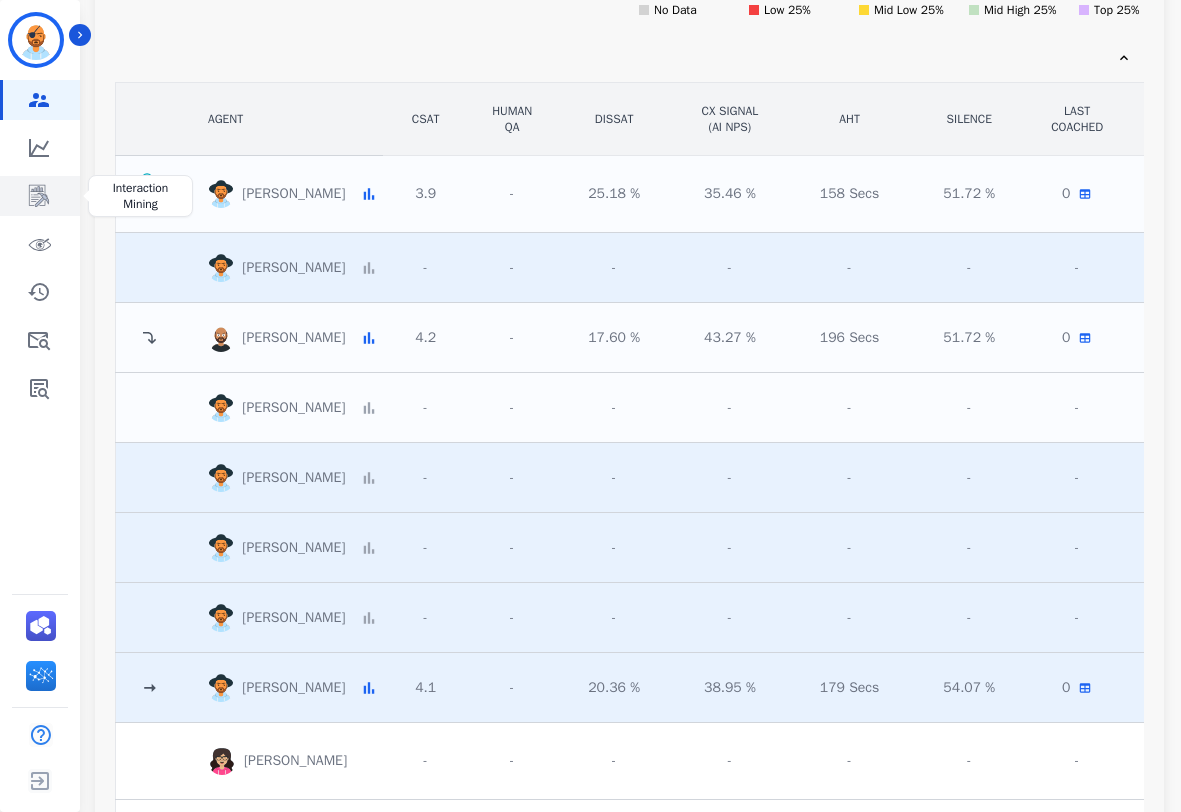 click at bounding box center [41, 196] 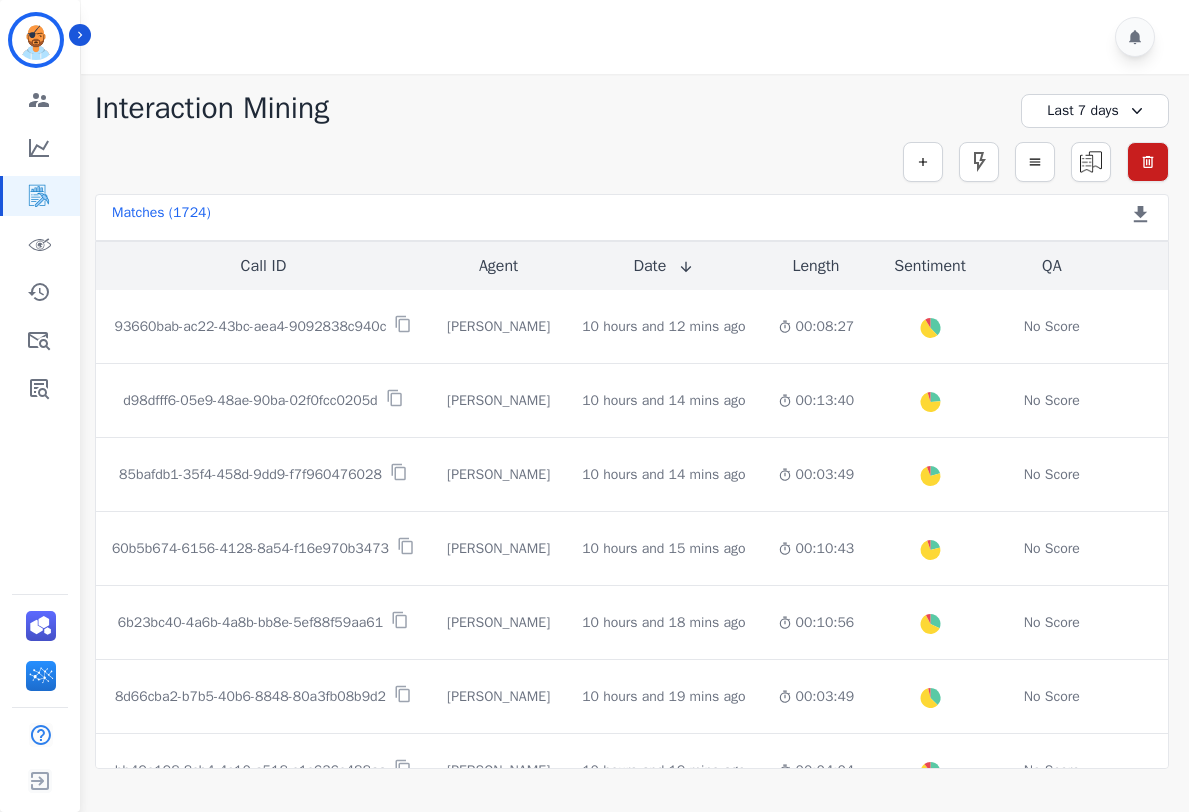 click on "Last 7 days" at bounding box center (1095, 111) 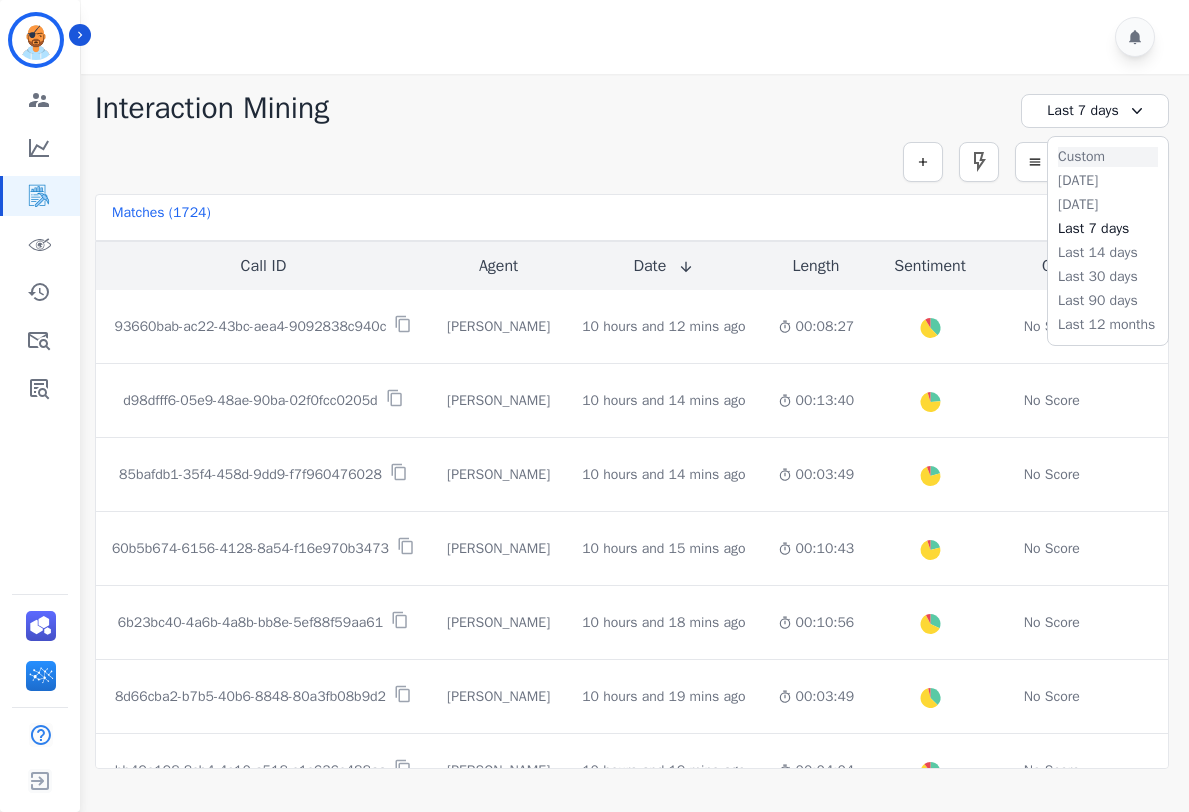 click on "Custom" at bounding box center [1108, 157] 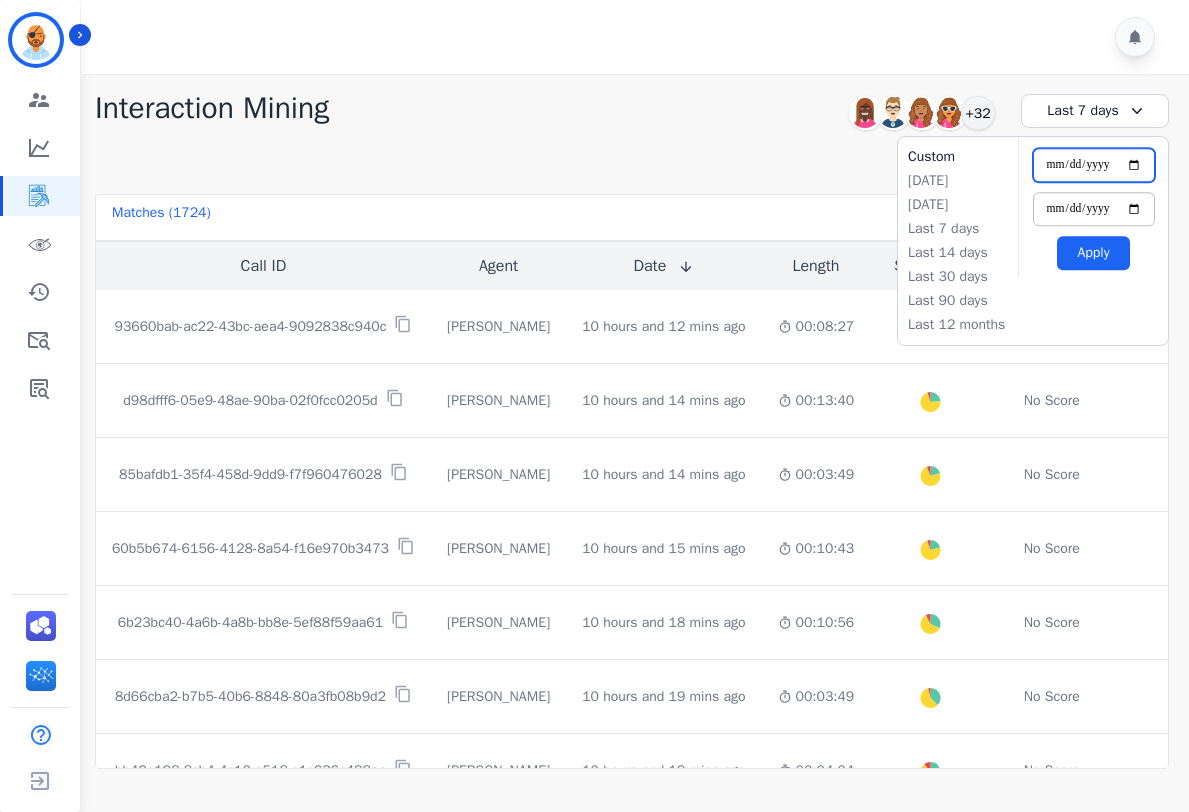 click on "**********" at bounding box center [1094, 165] 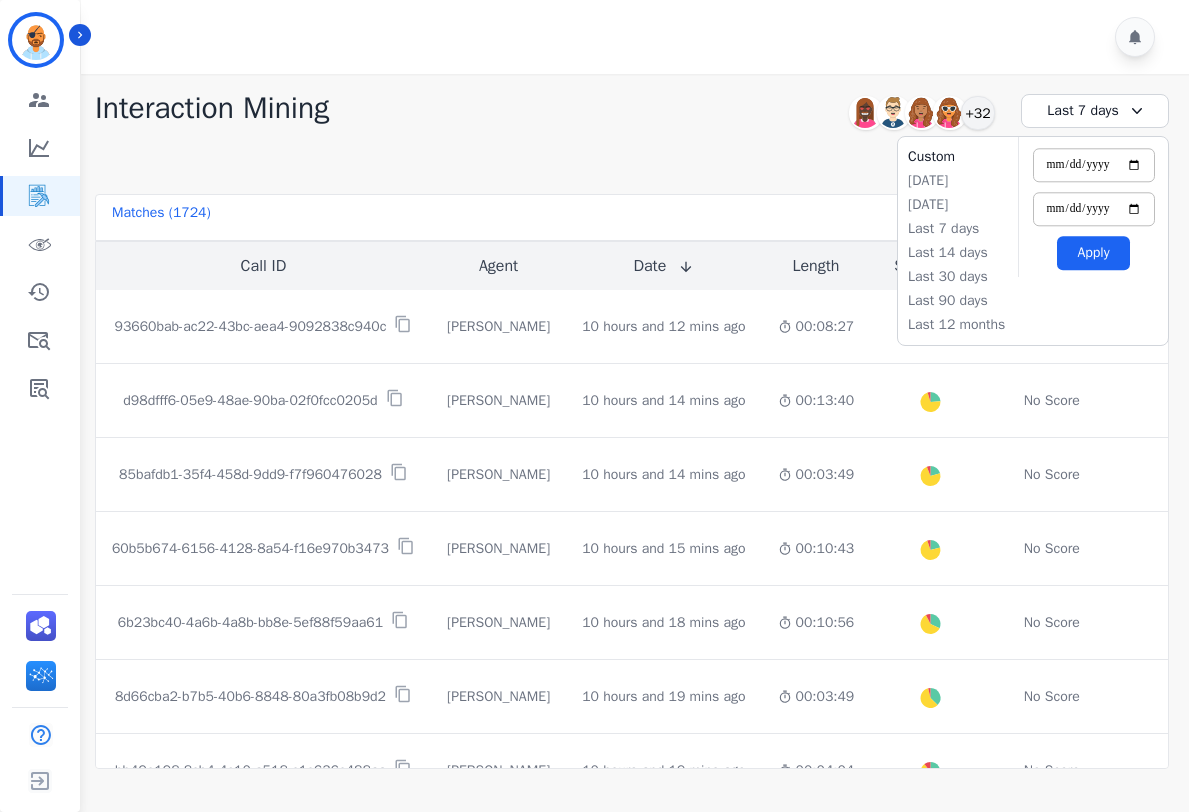 click on "Apply" at bounding box center (1093, 253) 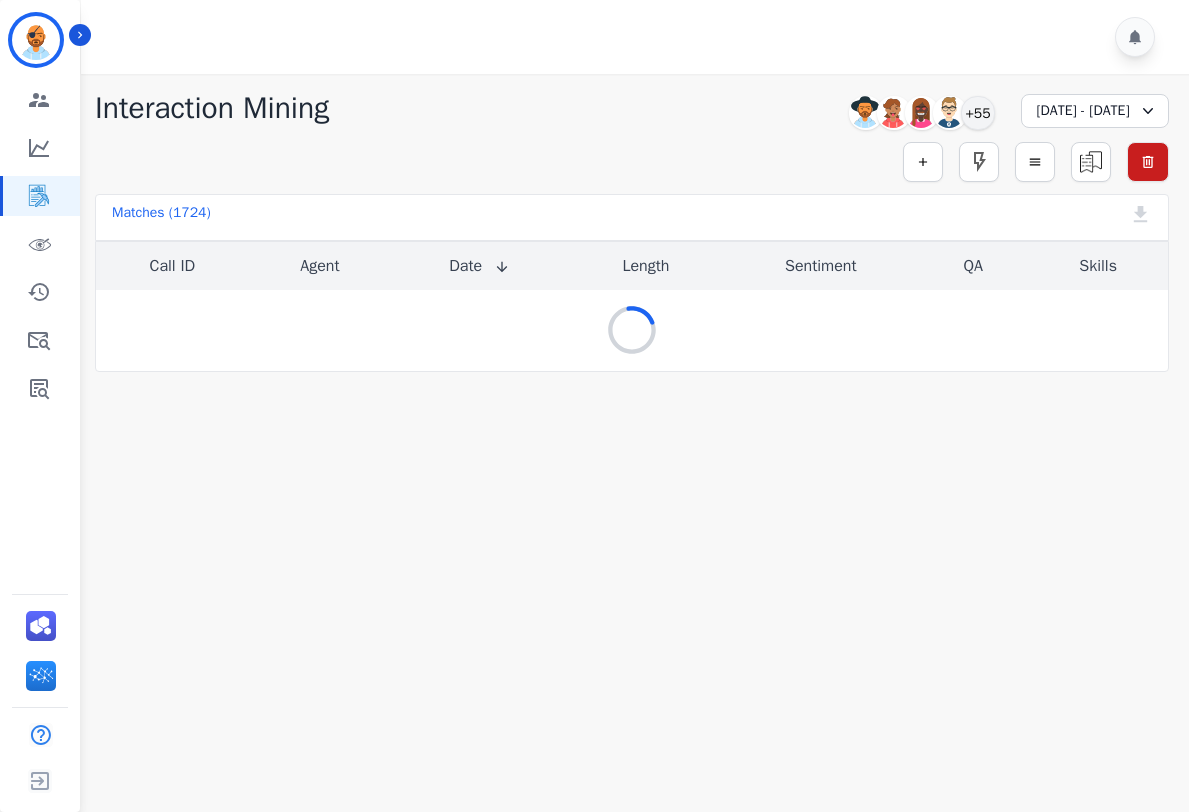 click on "04/29/2025 - 07/15/2025" at bounding box center [1095, 111] 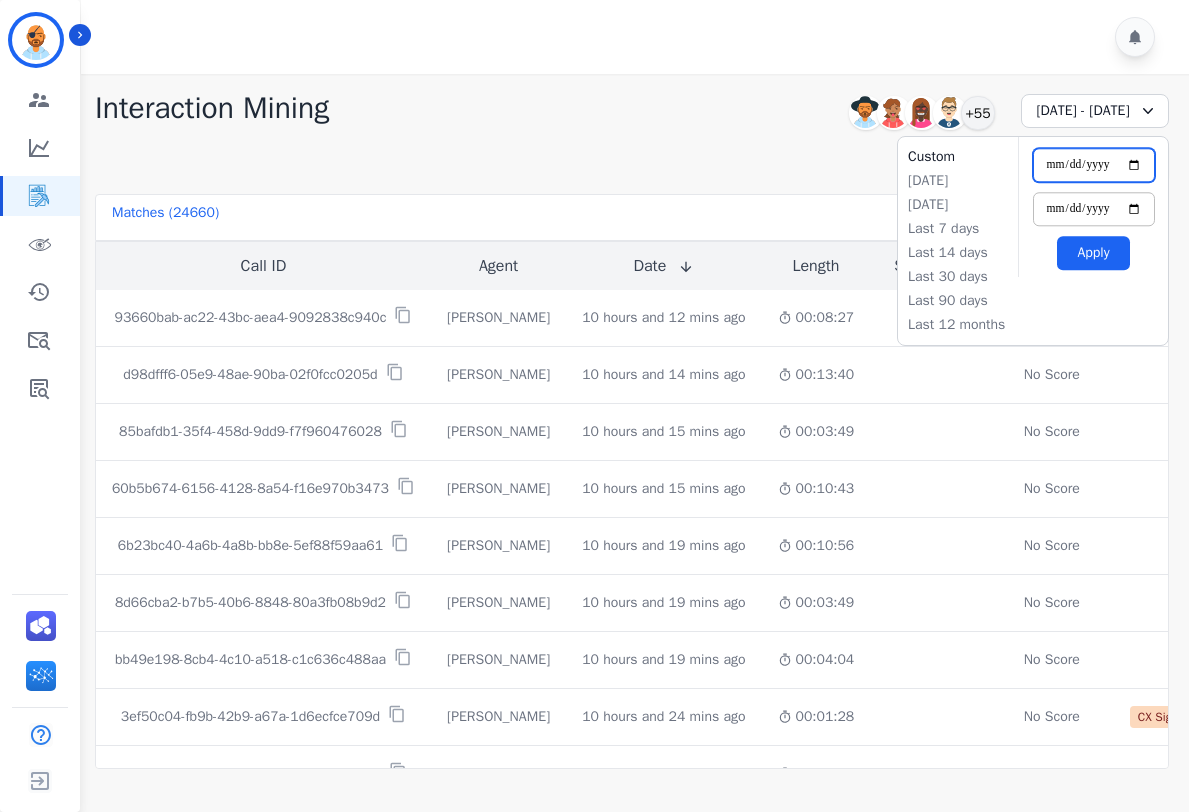 click on "**********" at bounding box center [1094, 165] 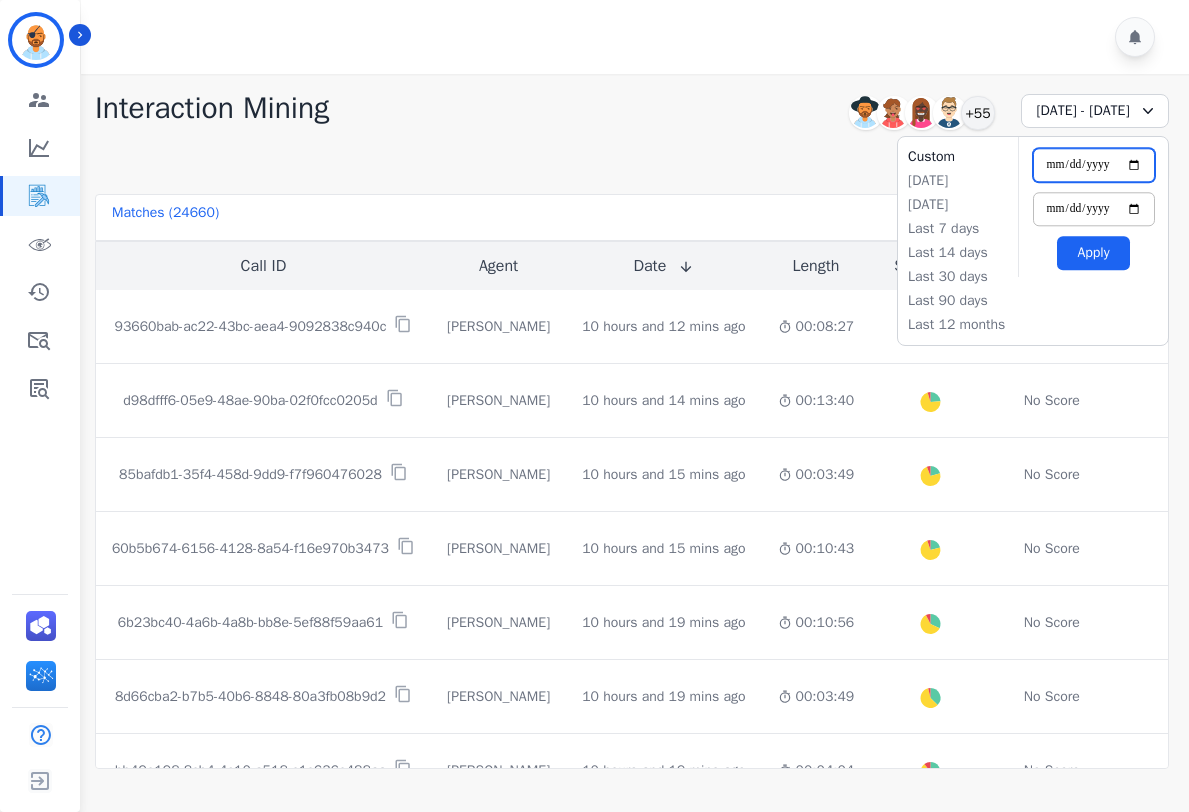 type on "**********" 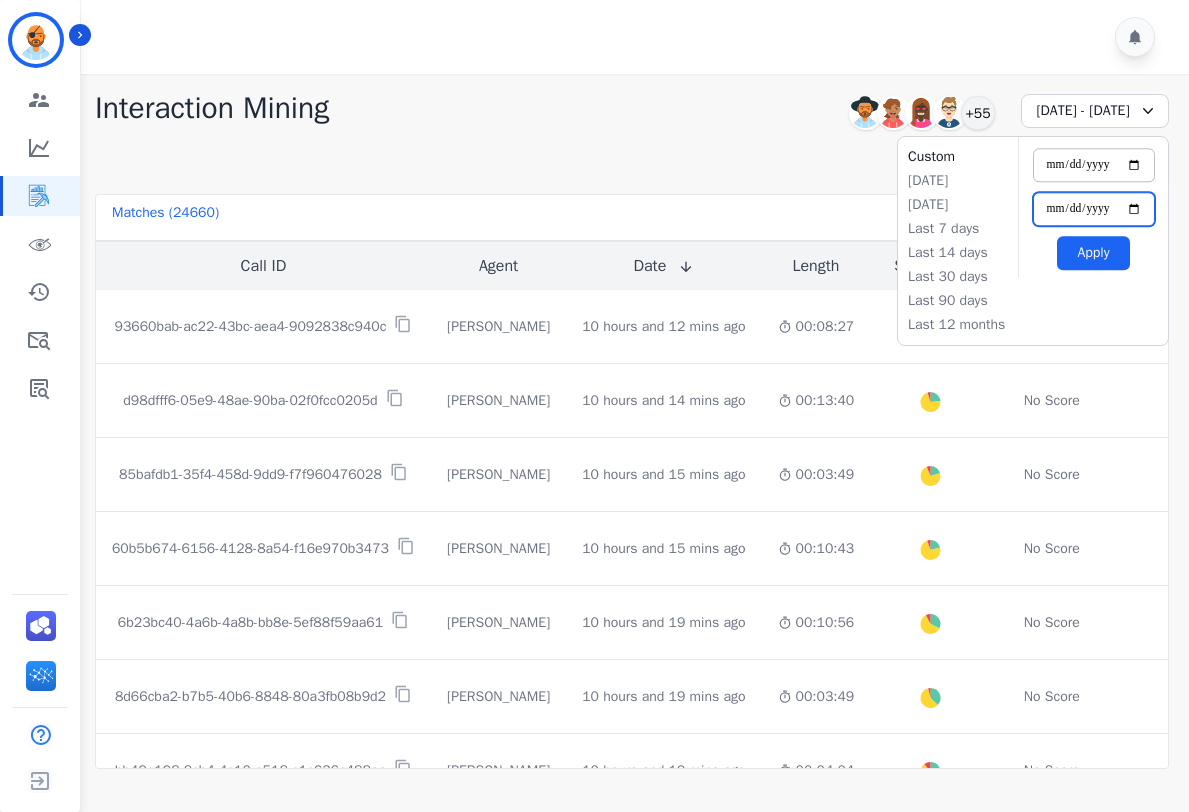 click on "**********" at bounding box center (1094, 209) 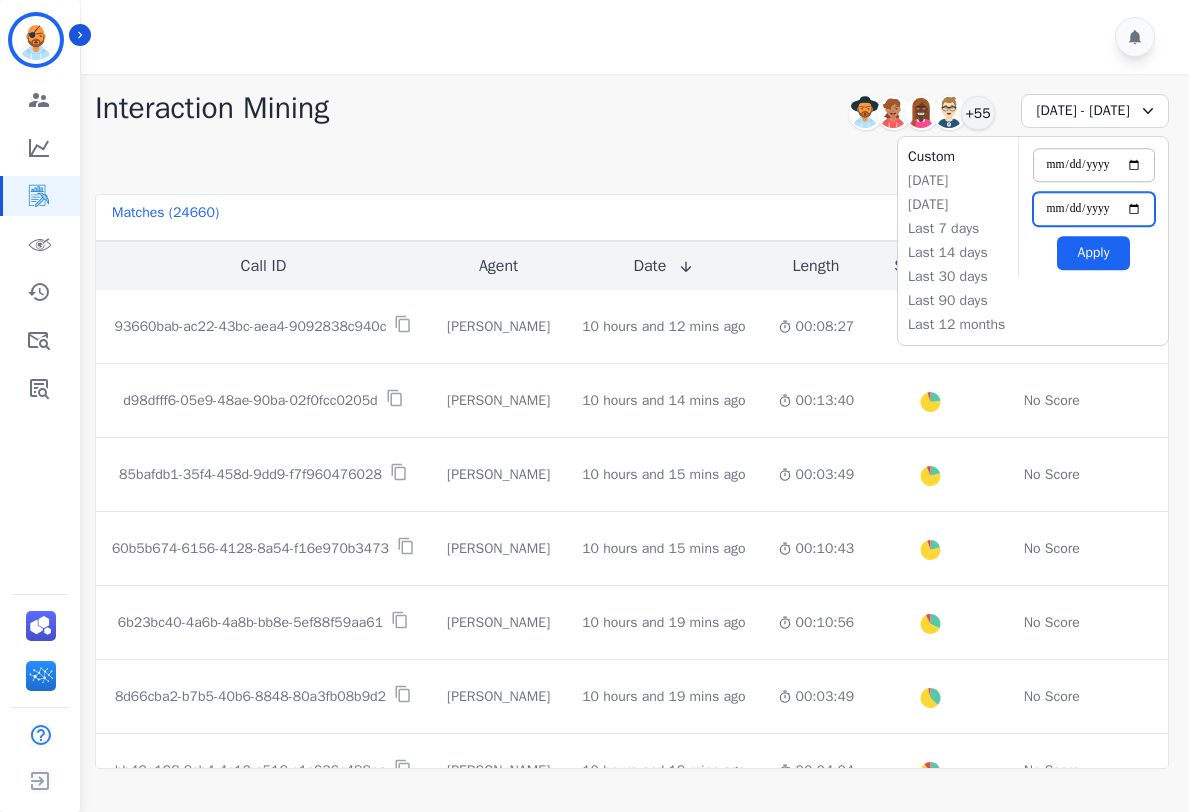 type on "**********" 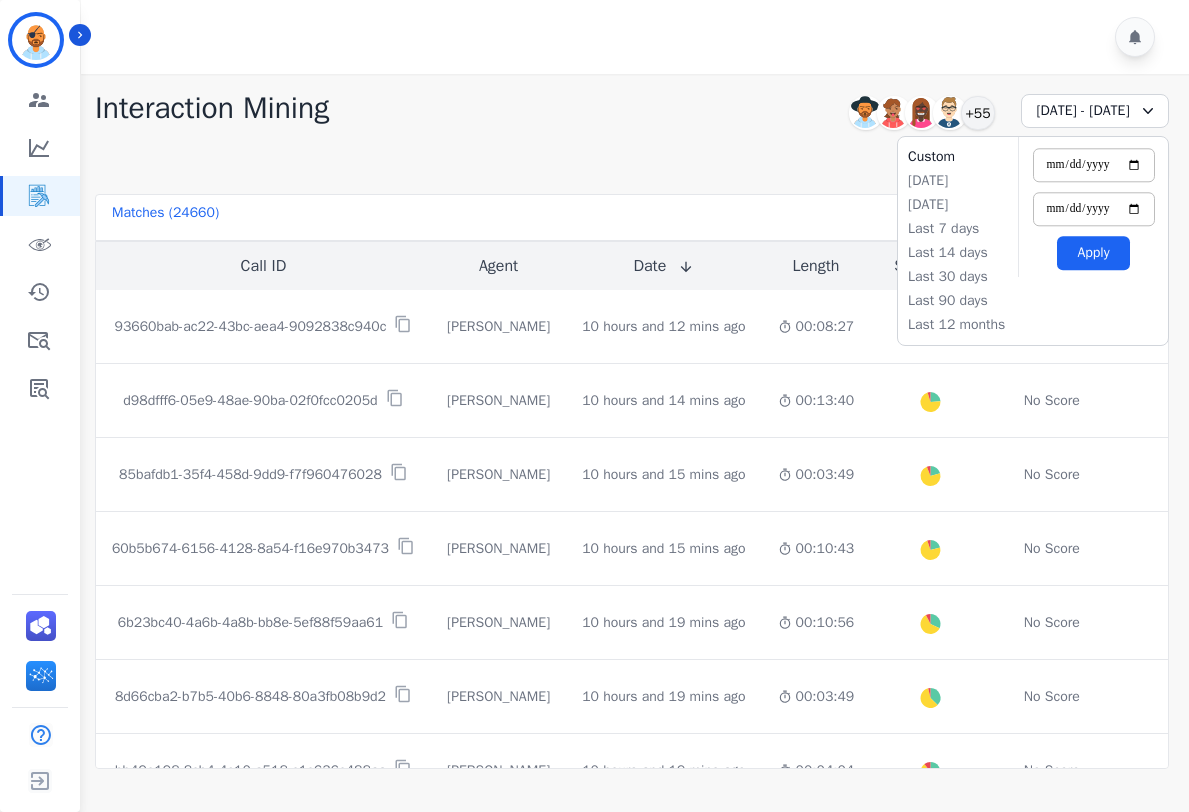 click on "Apply" at bounding box center (1093, 253) 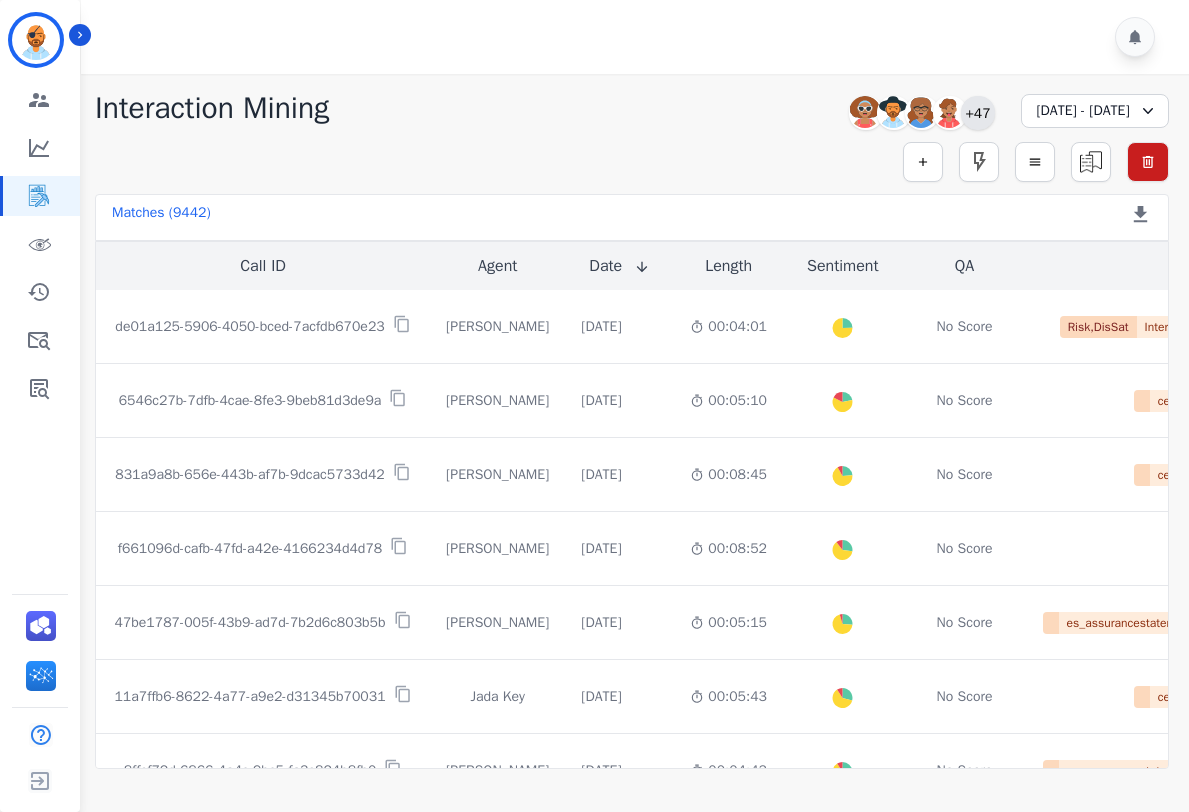 click on "+47" at bounding box center [978, 113] 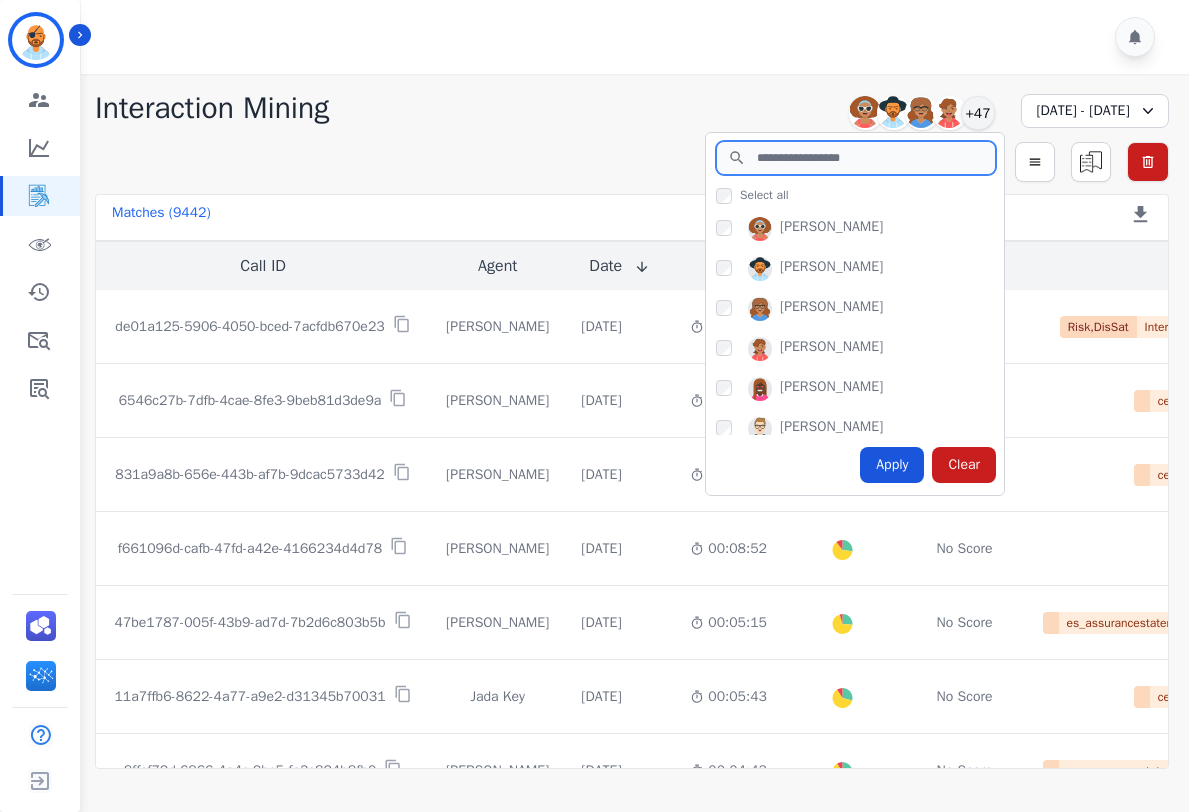 click at bounding box center [856, 158] 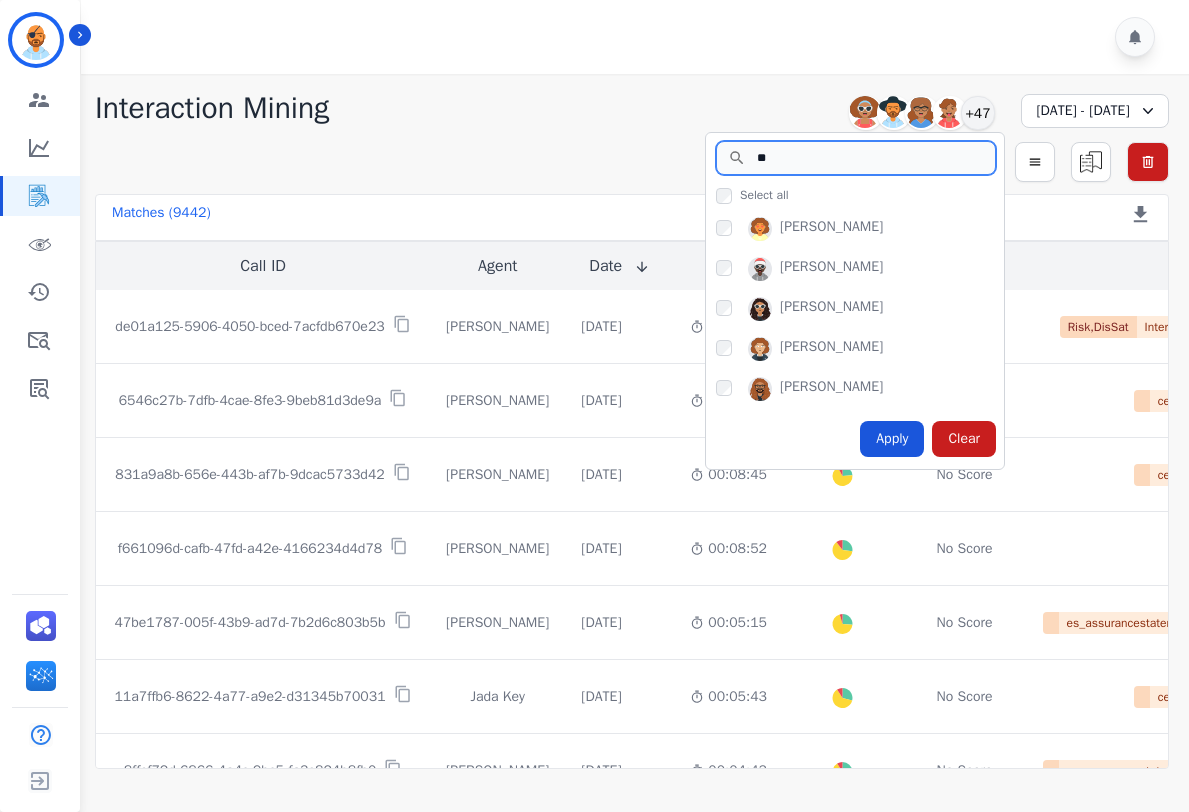 type on "**" 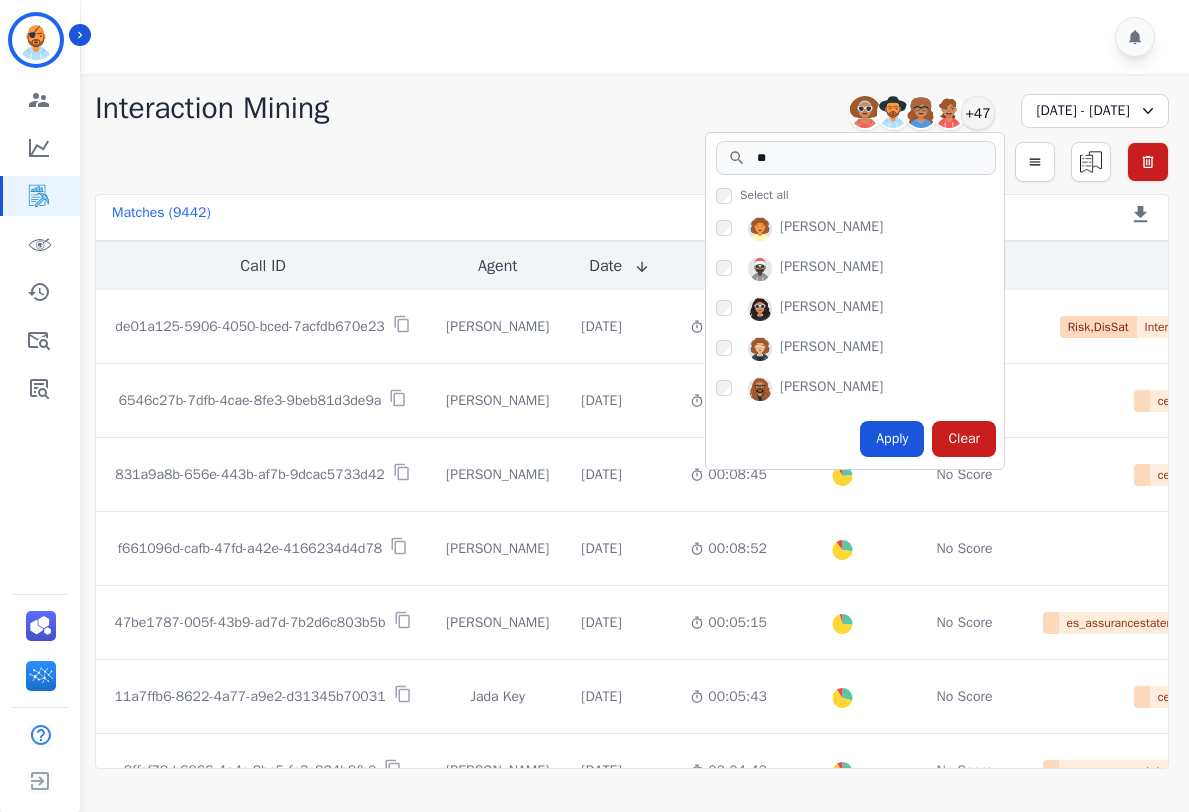 click on "Simple Search           Metric Search           Advanced Search           Saved Rules         Clear Filters" at bounding box center [632, 162] 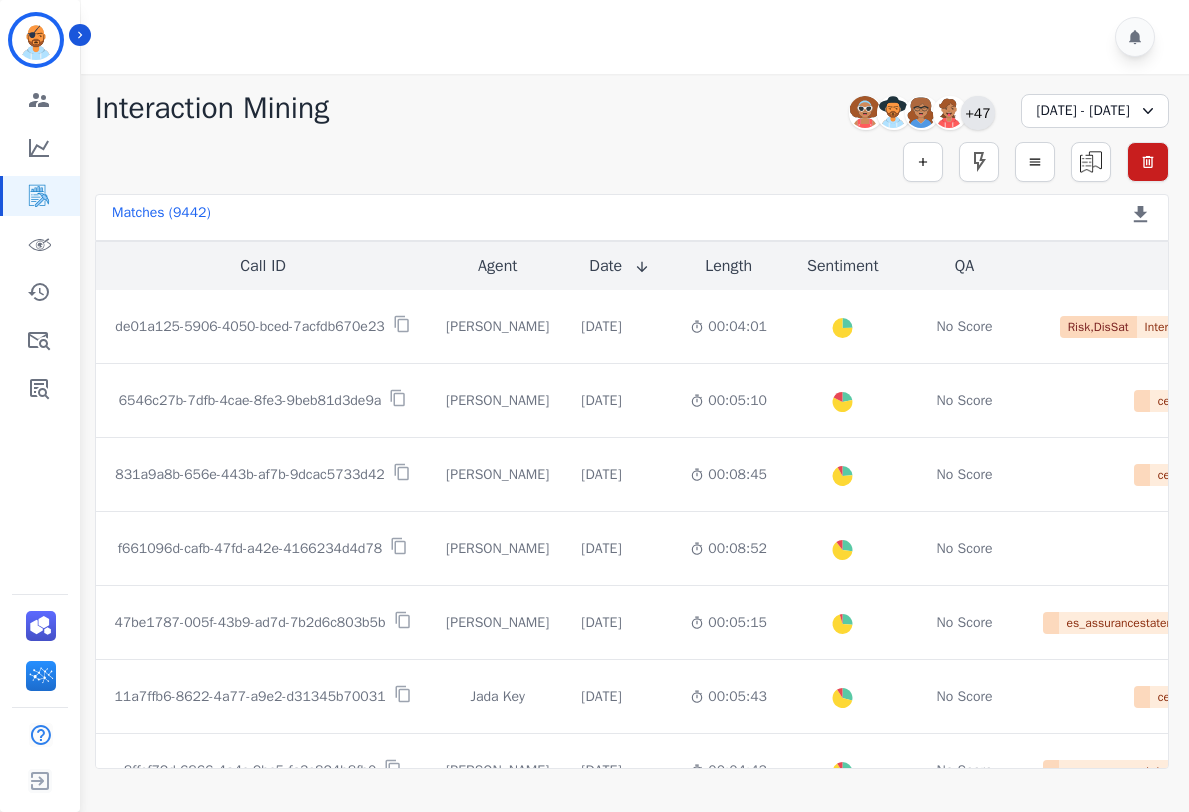 click on "+47" at bounding box center (978, 113) 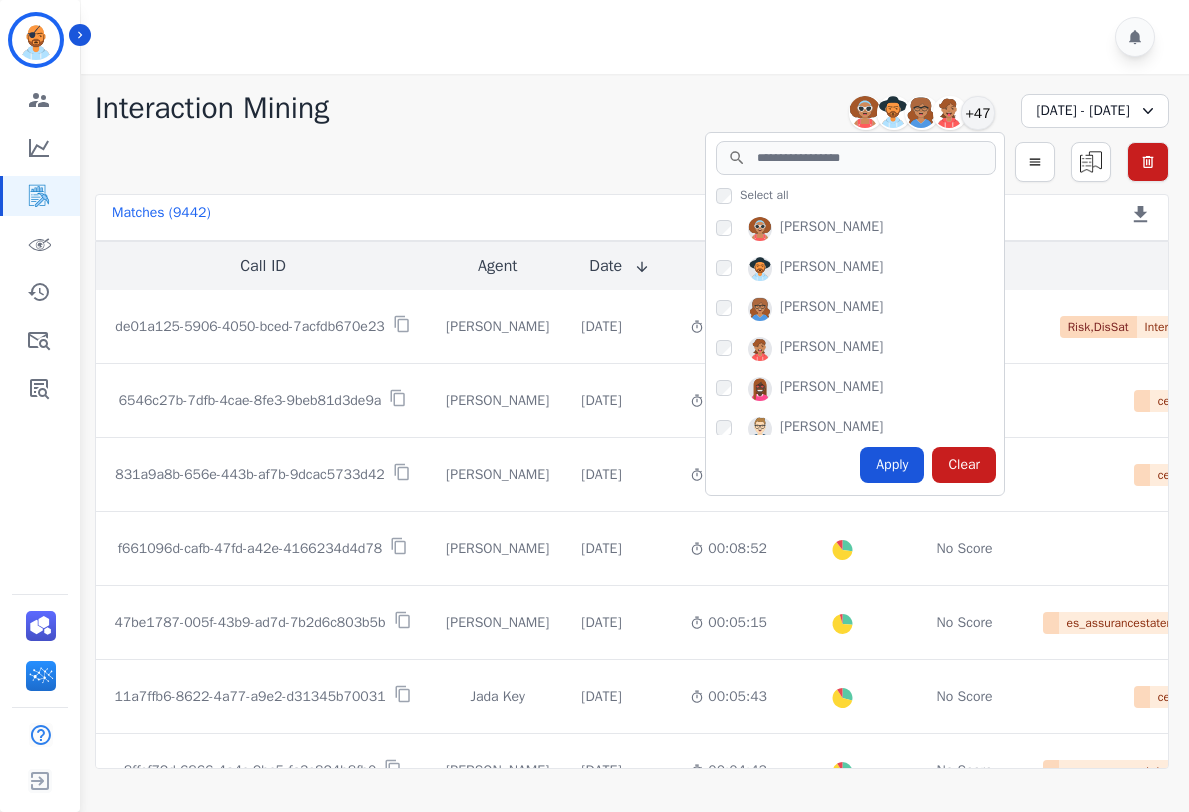 click on "Interaction Mining         Alexia Carter         Alexis _Martinez         Alexis Jackson         Aliciya Taylor       +47           Select all         Alexia Carter       Alexis _Martinez       Alexis Jackson       Aliciya Taylor       Annalyah Ingram       Bonnie Lettimore       Bree Montez       Catalina Barnes       Chase Buhrkuhl       Chiffani Nicholson       Daija Minter       Deidra Radford       Delvonte Grant       Edith Evans       Ellissia McMillan       Ginger Quick       Glennyah Madison       Haley Thompson       Ingrid Moore       Jada Key       Jakiya Oliver       Jameil Wells       Janiyah Wells       Jasmyn Torres       Jazmine Thomas       Jessica Linder       Julius Johnson       Katie Tjomsland       Katlin Salazar       Kimberly Petruce       Kimmy Madera       LaSinia Oda       Latisha Williams       Latoya Kennedy       Mary Winston       Nakashima Hasan       Parris Kennedy       Raquel Davis       Roderick Watson       Samantha Gonzales       Shanya Harris       Shatikka Greer" 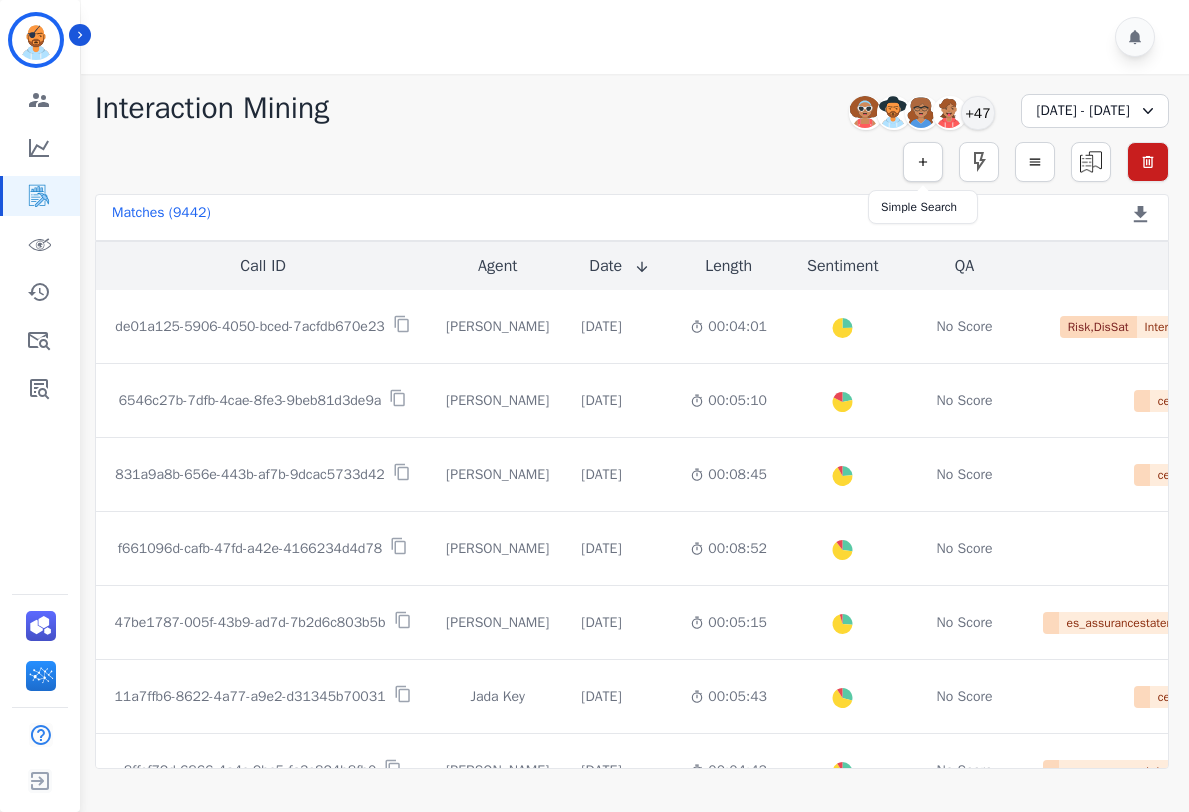 click 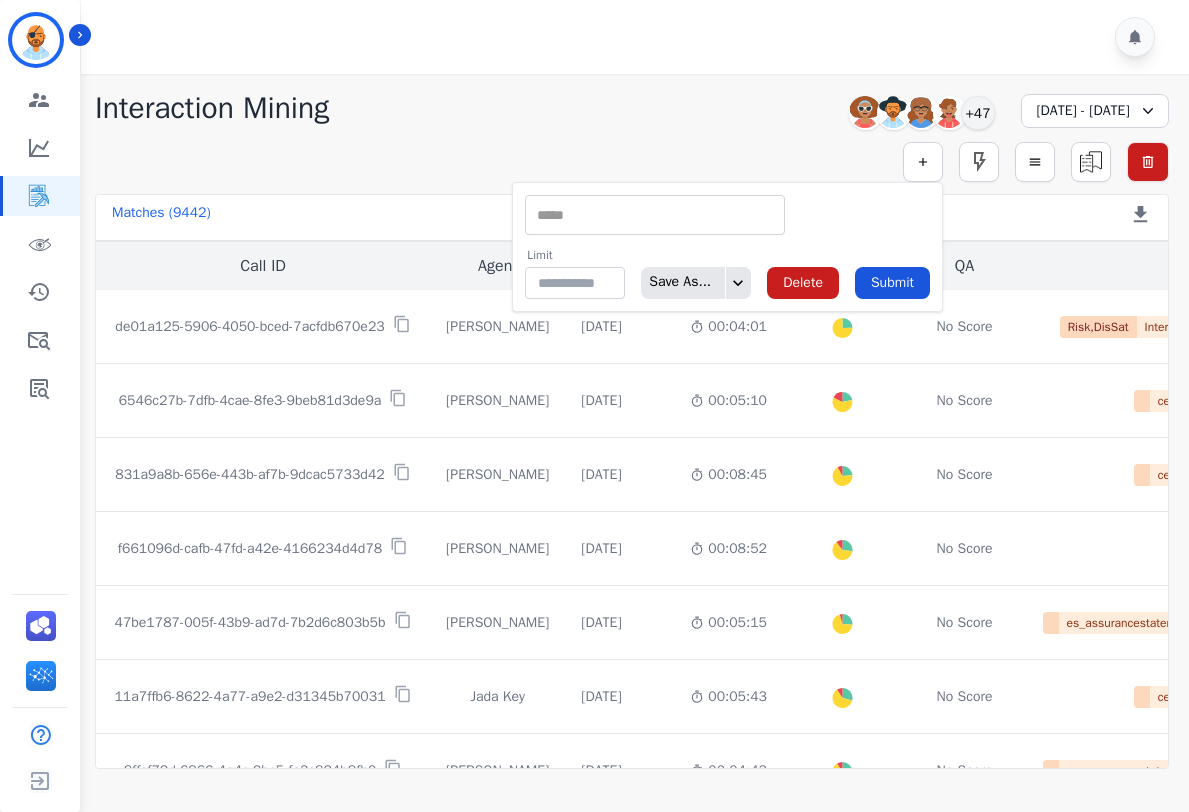click at bounding box center [655, 215] 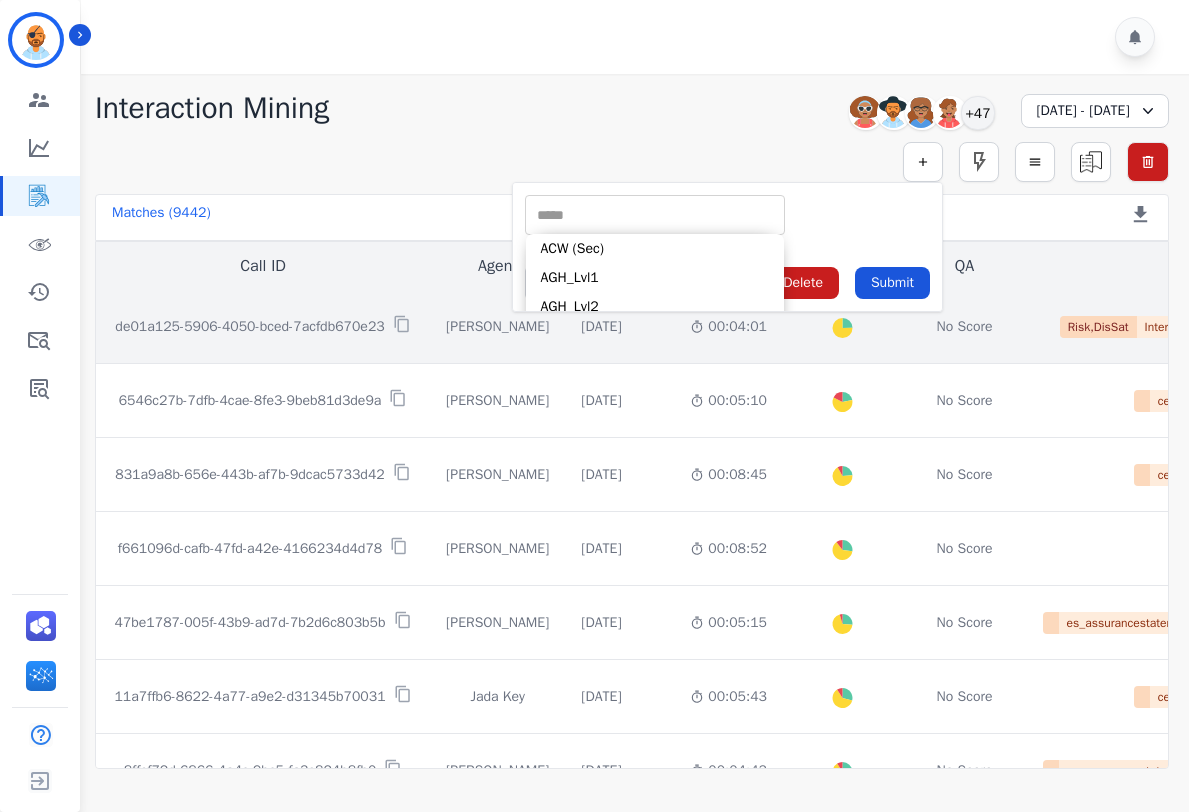 click on "de01a125-5906-4050-bced-7acfdb670e23" at bounding box center (263, 327) 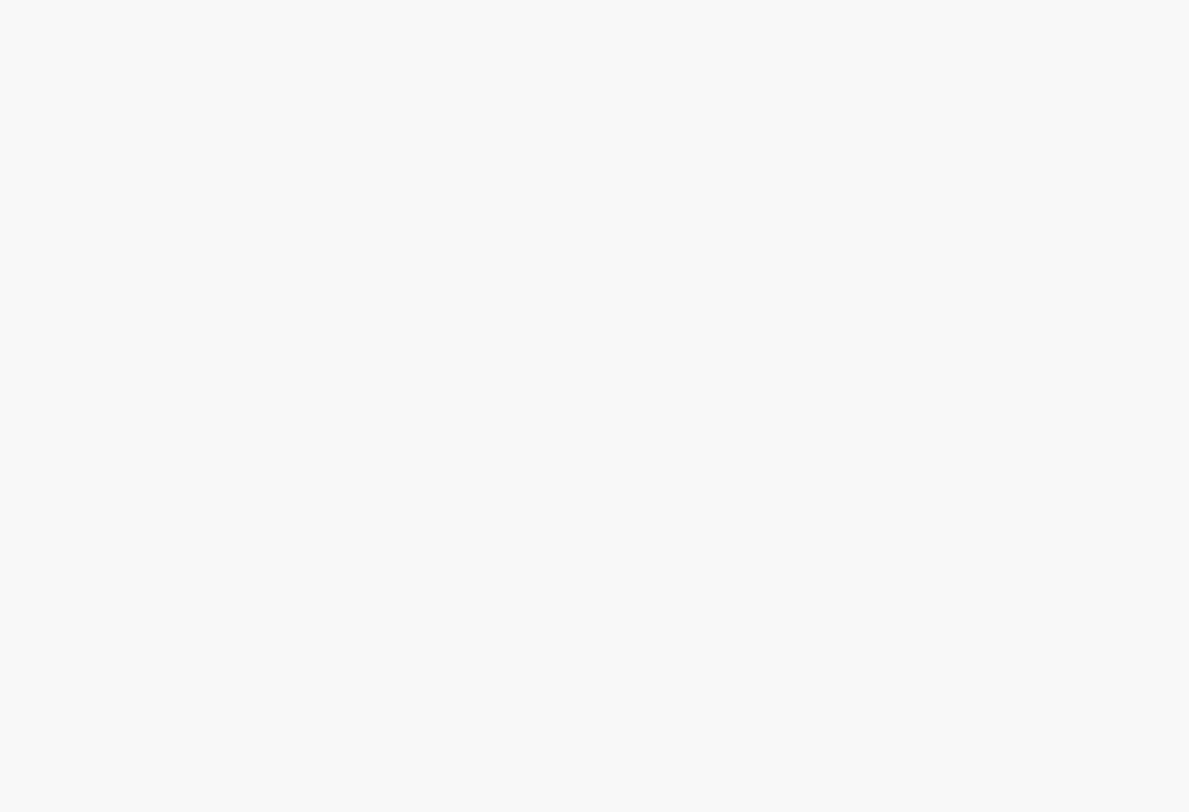 scroll, scrollTop: 0, scrollLeft: 0, axis: both 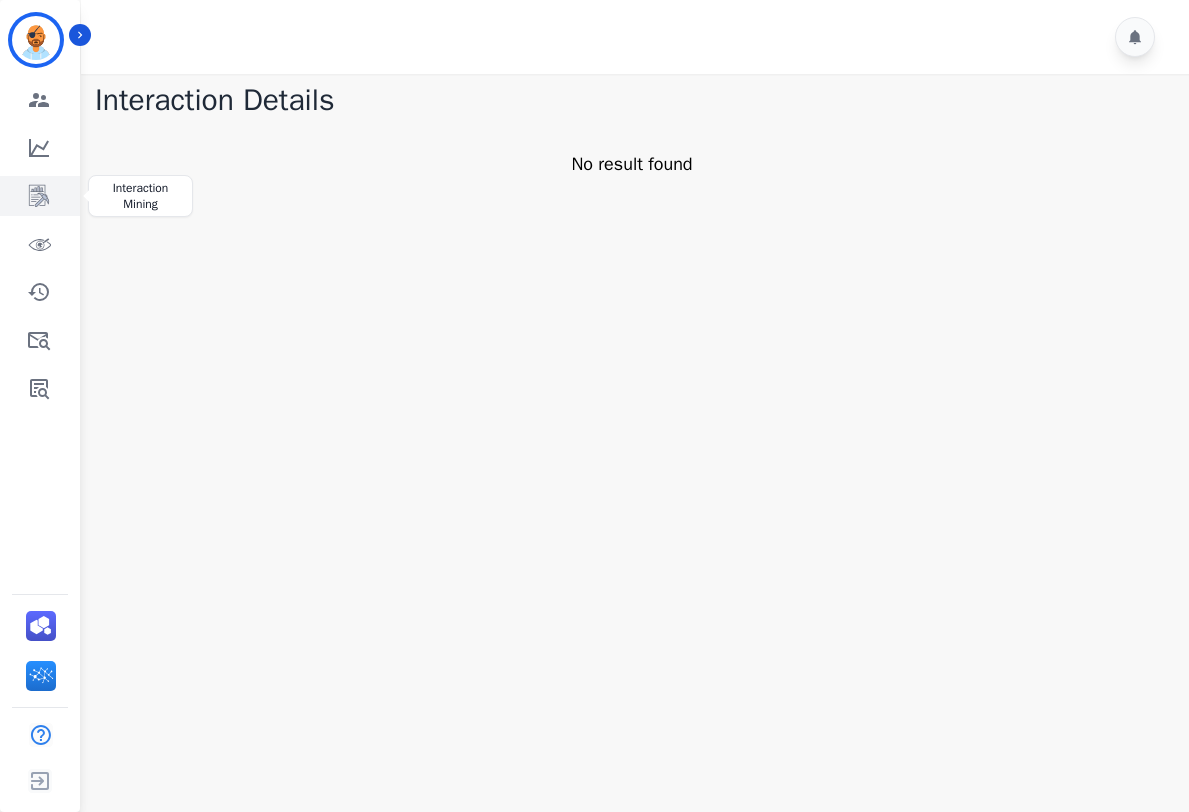 click at bounding box center [41, 196] 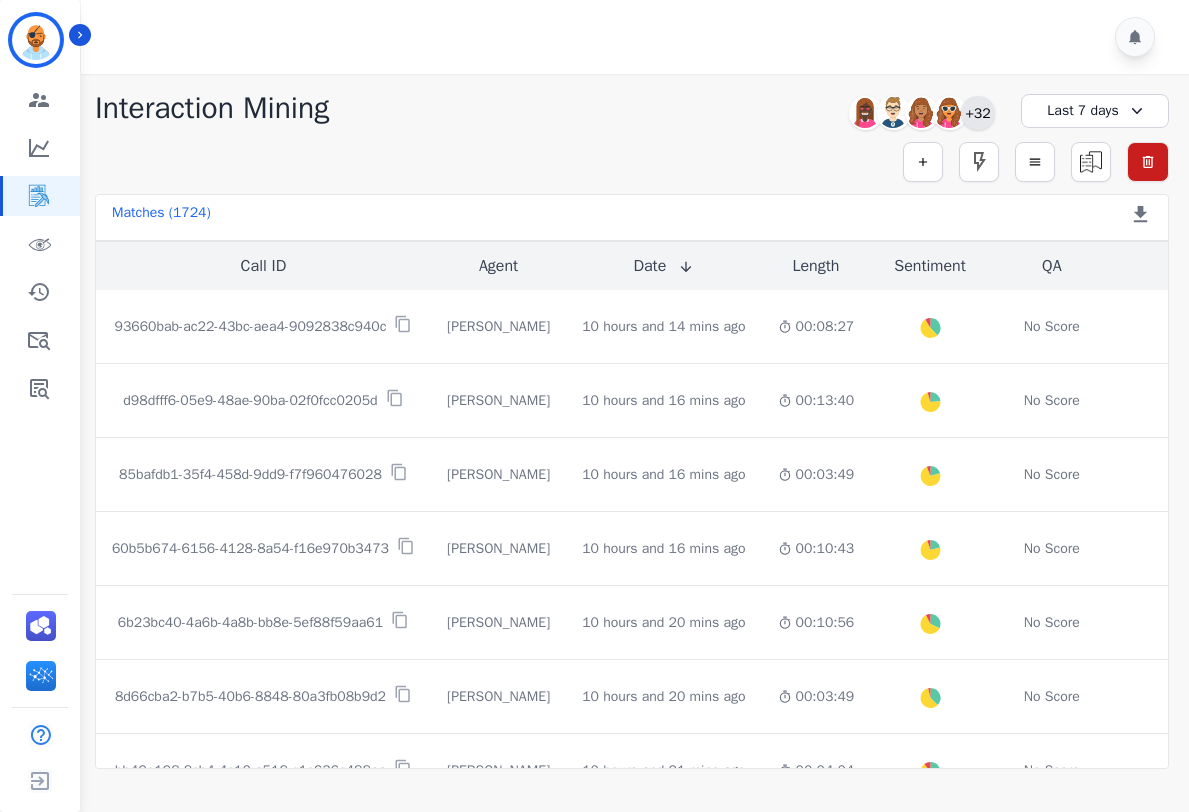 click on "+32" at bounding box center (978, 113) 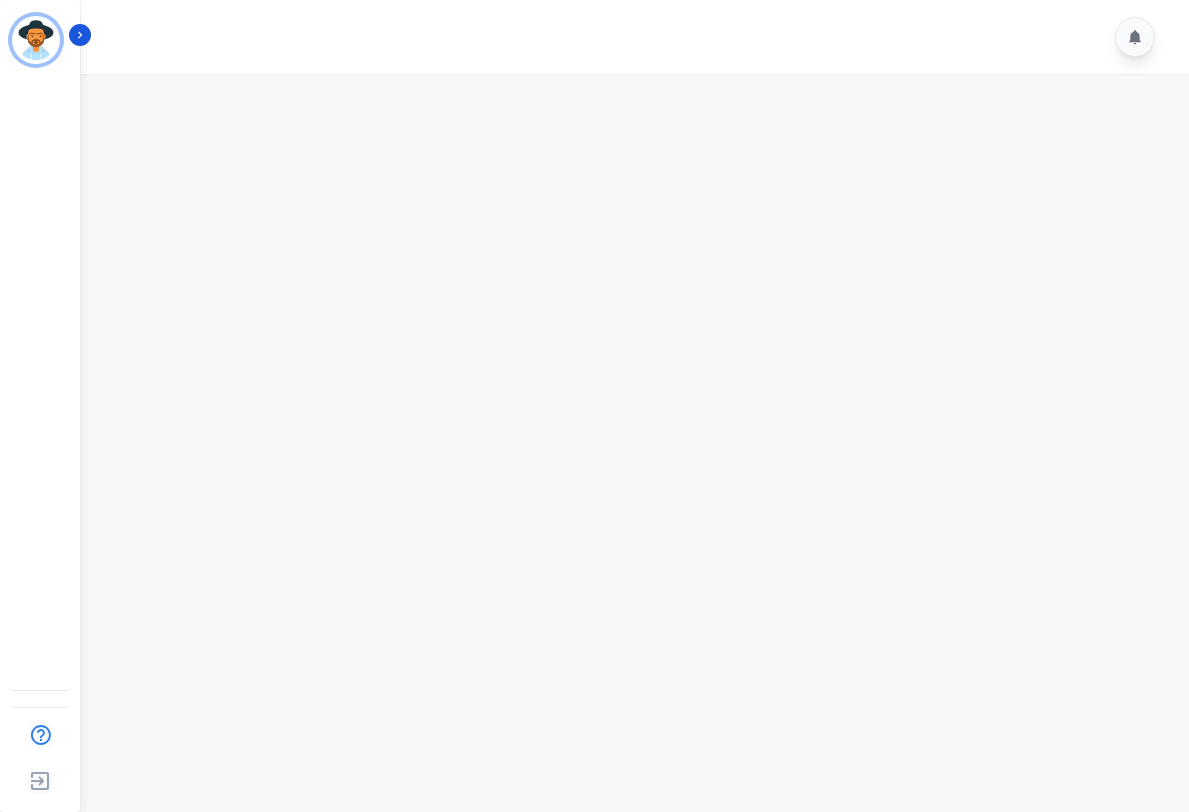 scroll, scrollTop: 0, scrollLeft: 0, axis: both 